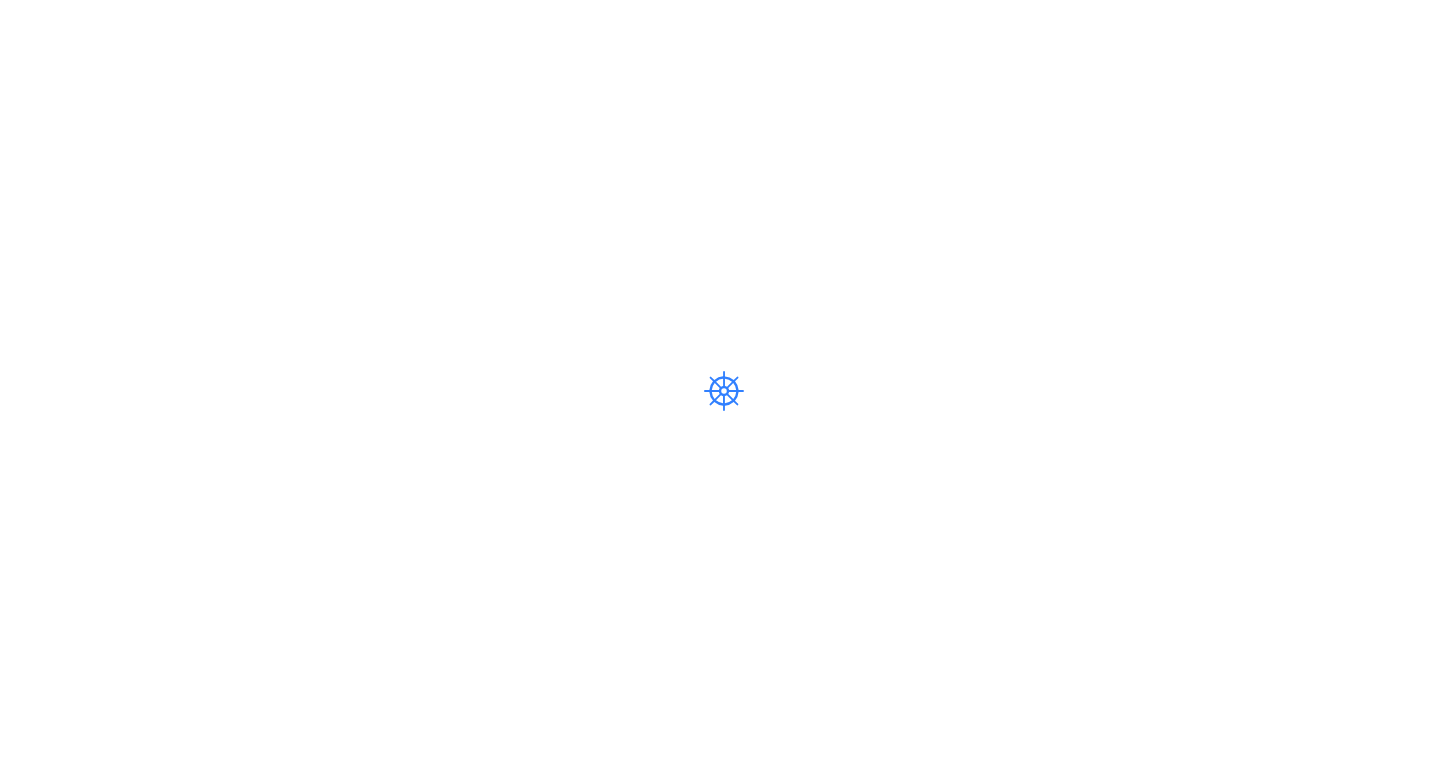 scroll, scrollTop: 0, scrollLeft: 0, axis: both 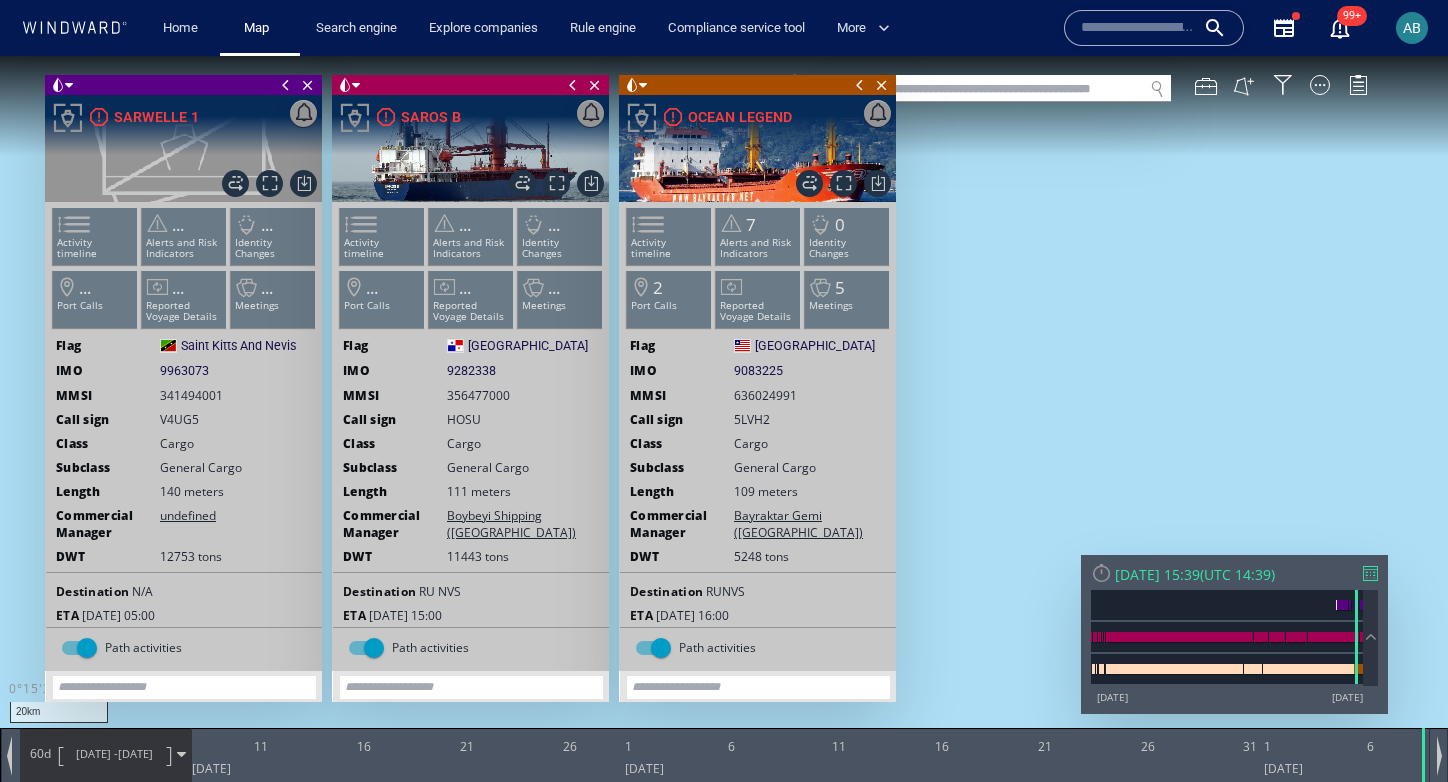 click at bounding box center [860, 85] 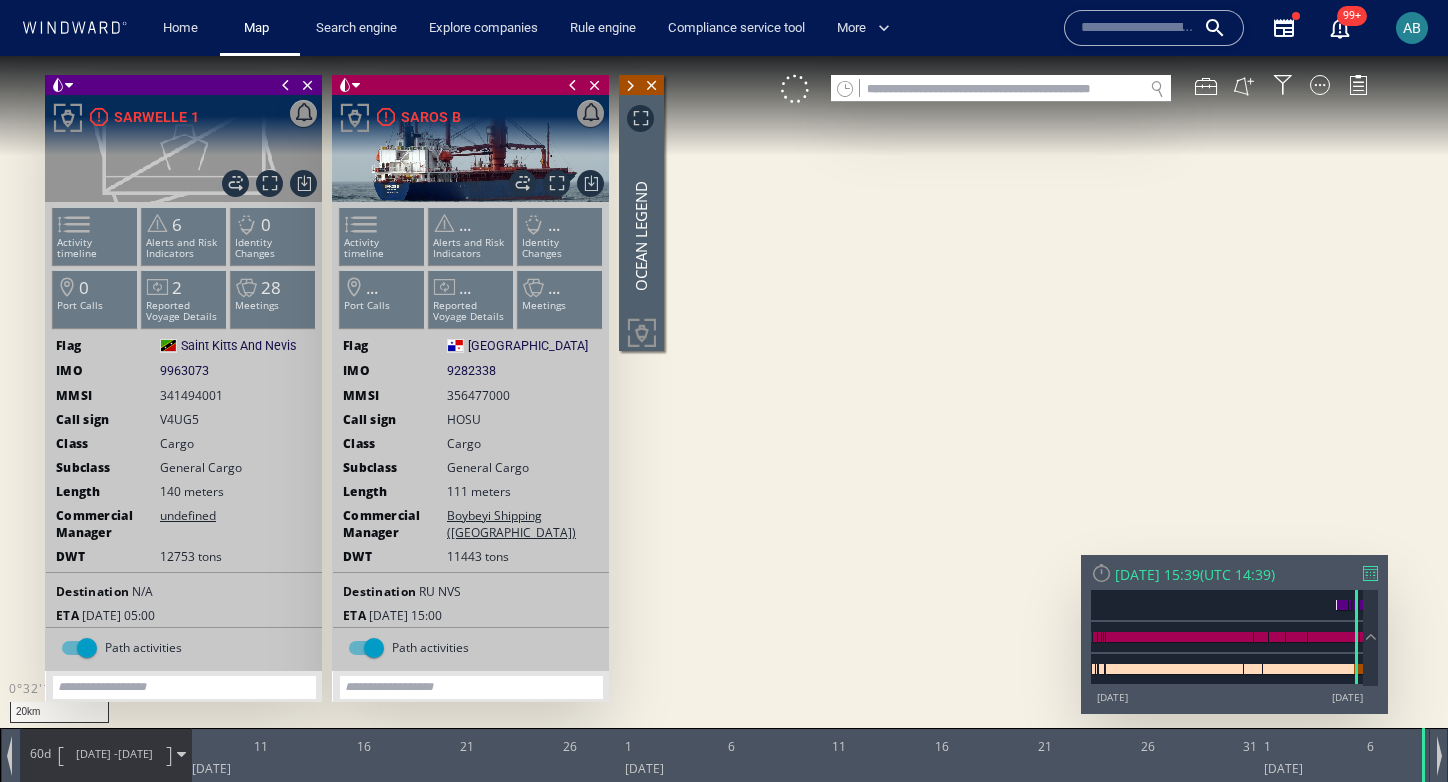 click at bounding box center [573, 85] 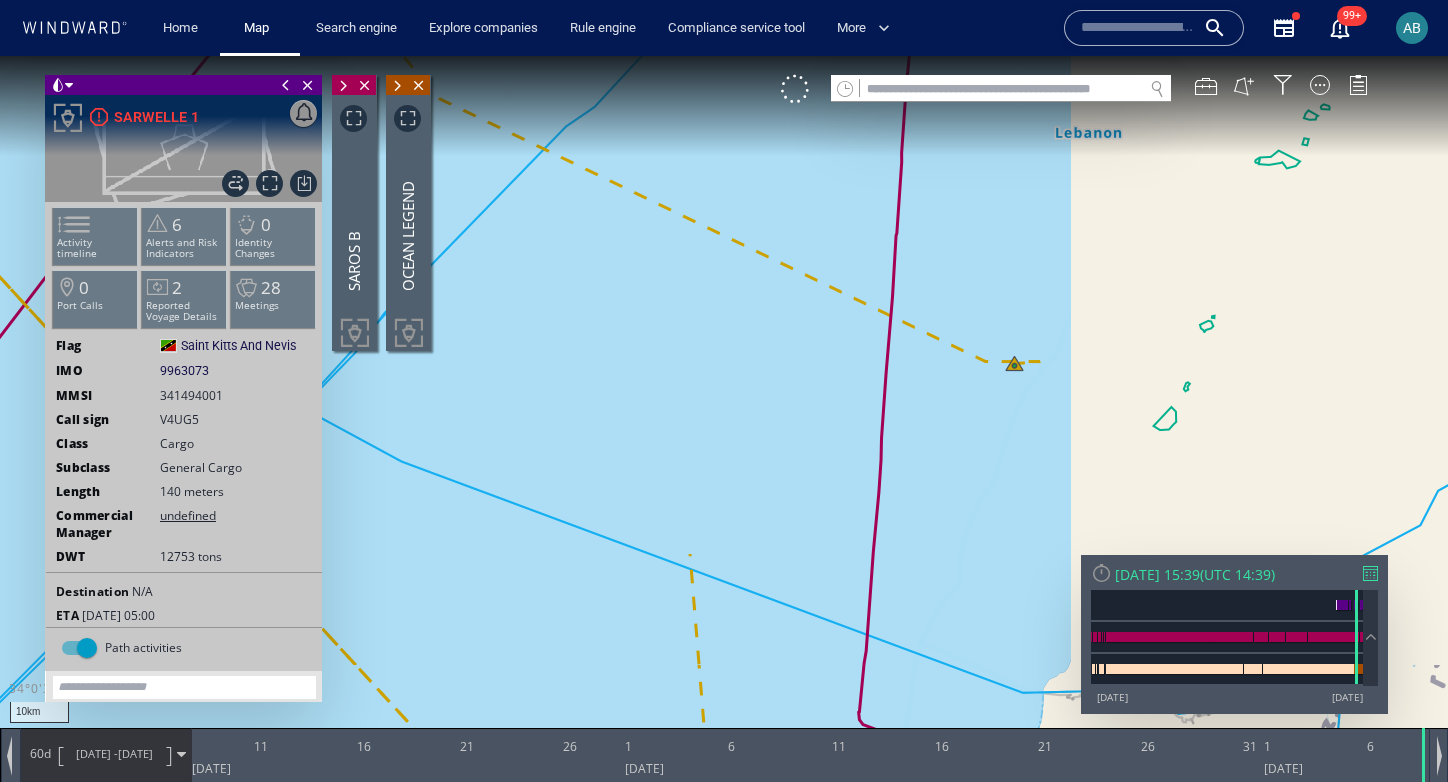 click at bounding box center [286, 85] 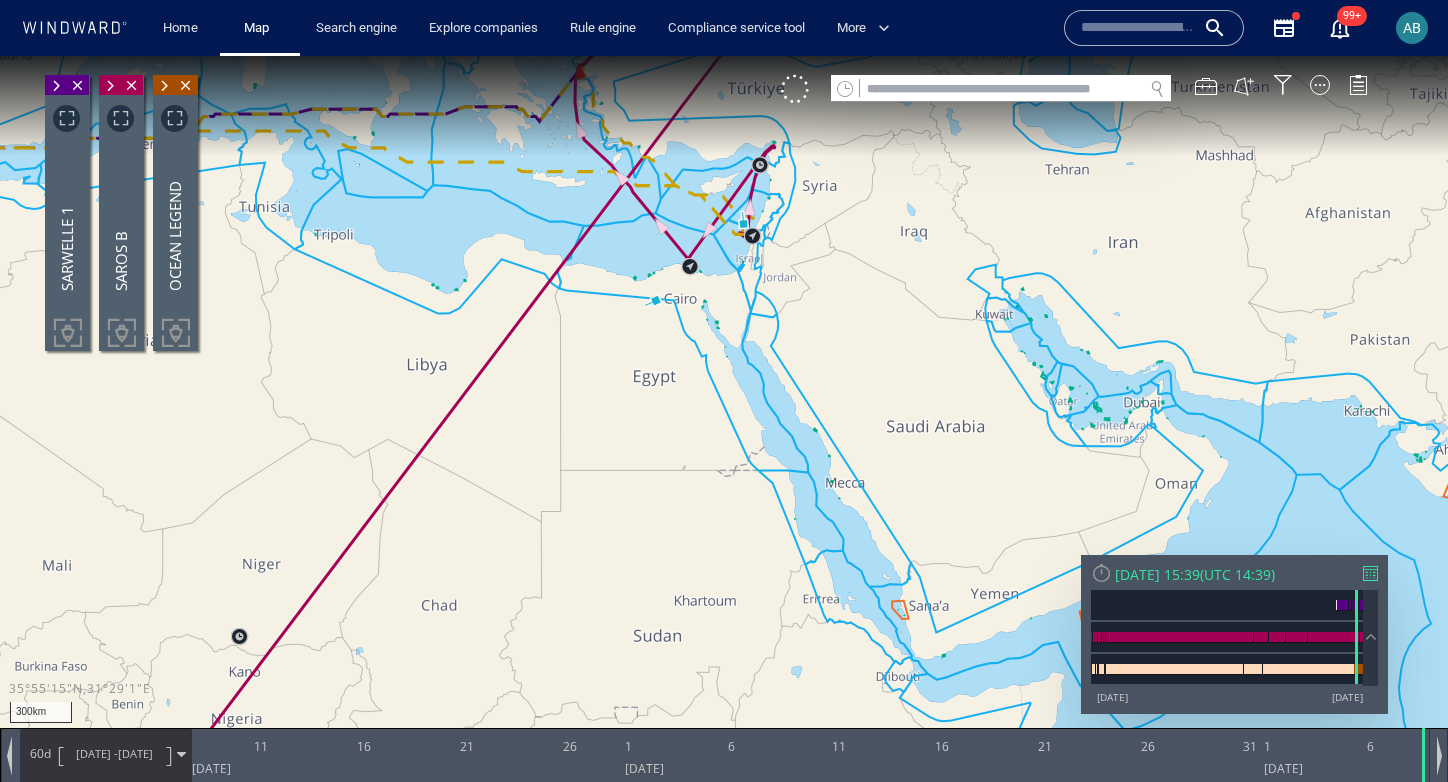 drag, startPoint x: 685, startPoint y: 164, endPoint x: 626, endPoint y: 554, distance: 394.43756 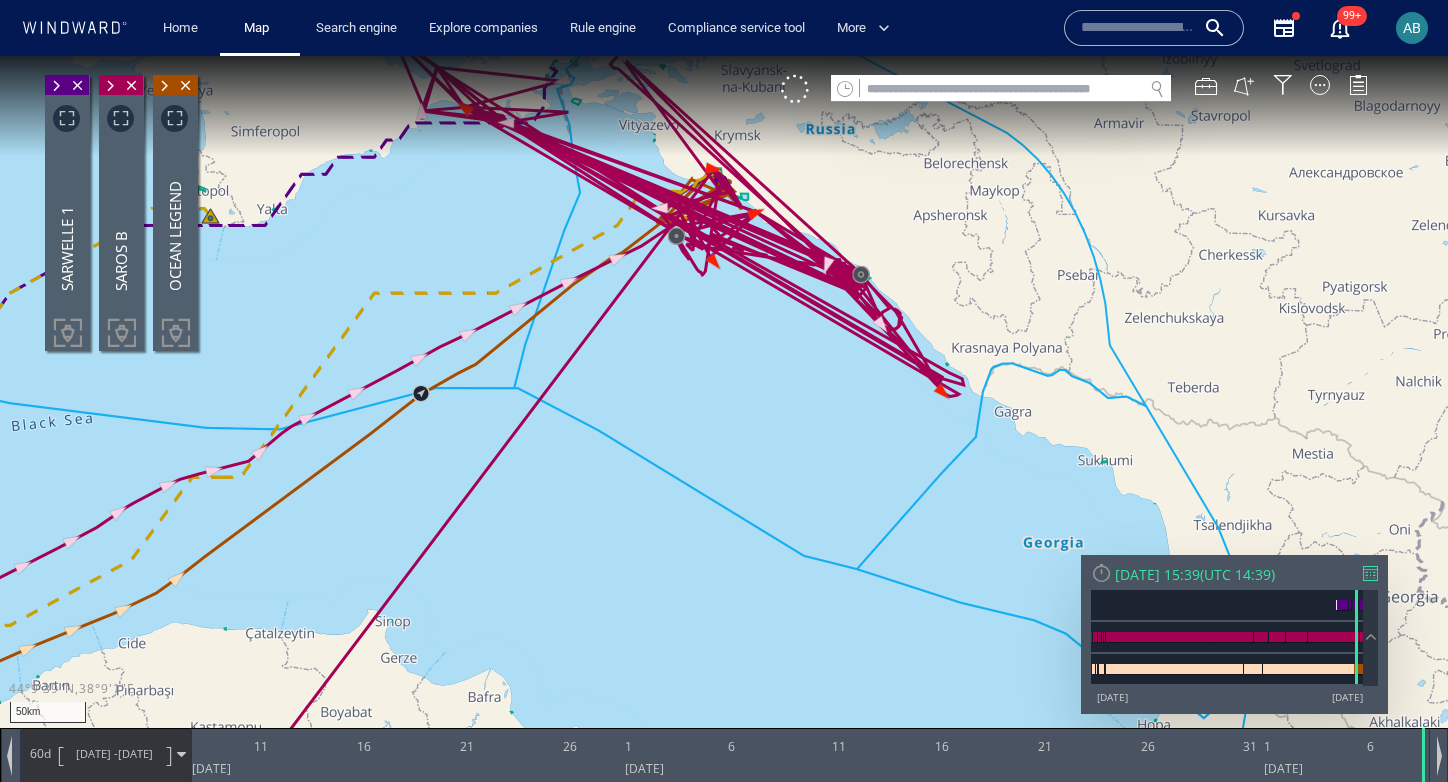 drag, startPoint x: 757, startPoint y: 264, endPoint x: 799, endPoint y: 434, distance: 175.11139 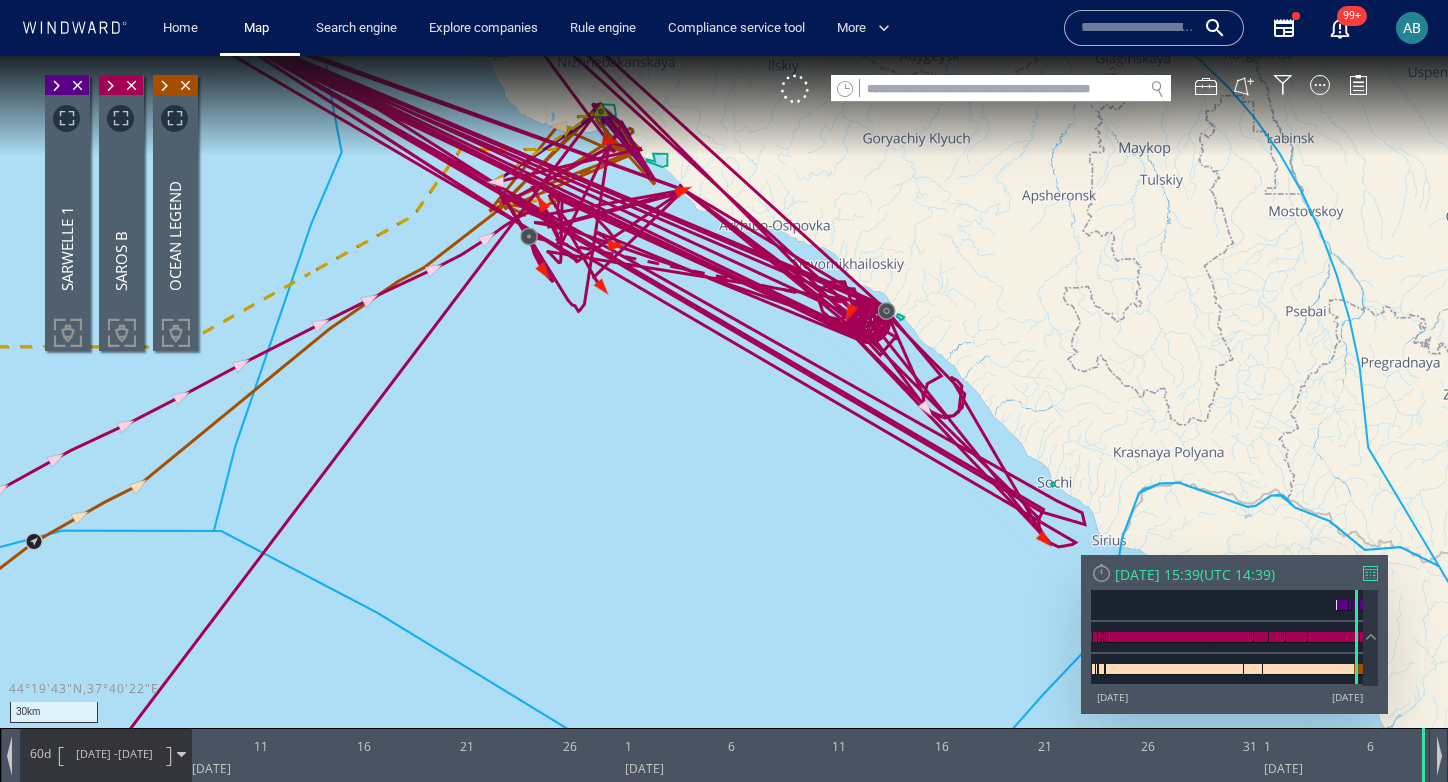 drag, startPoint x: 572, startPoint y: 239, endPoint x: 1018, endPoint y: 519, distance: 526.60803 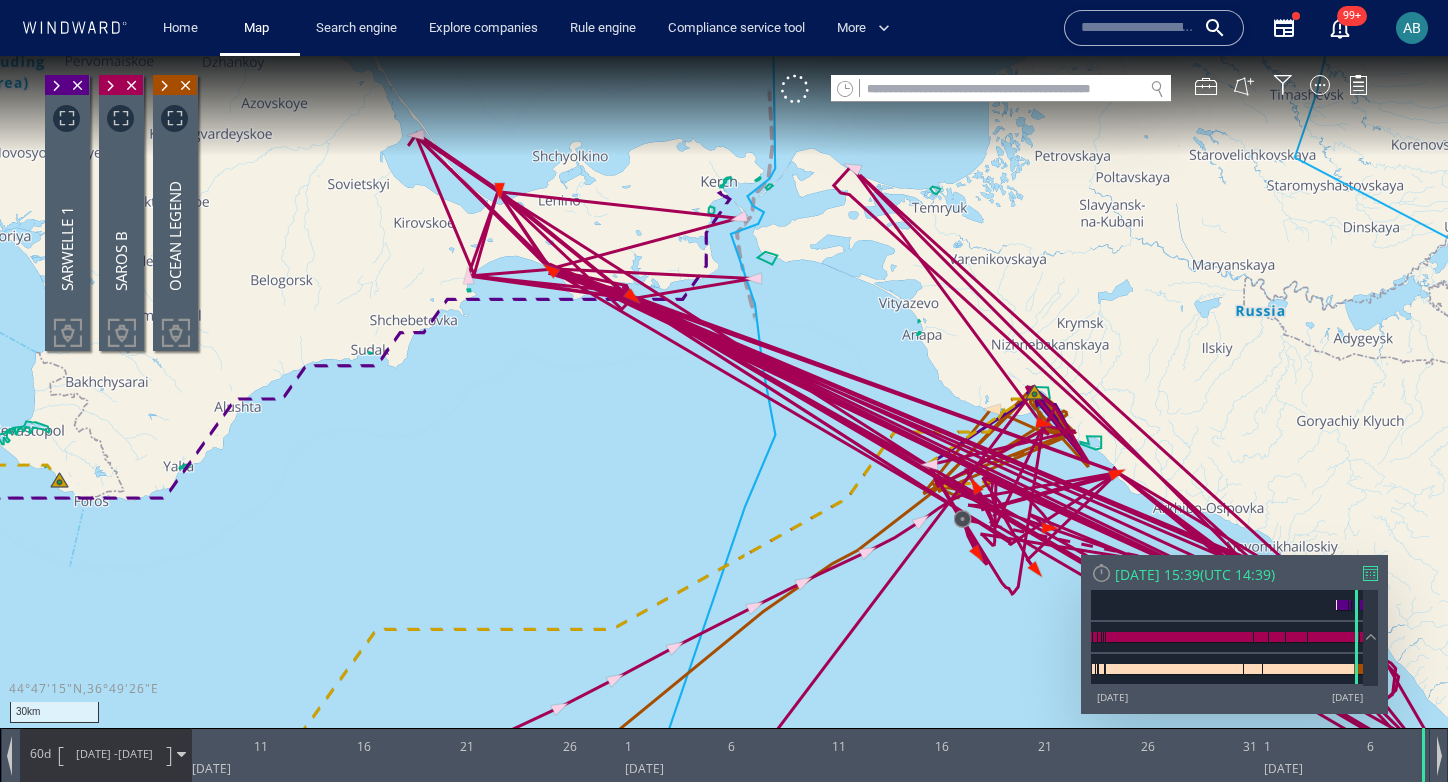 drag, startPoint x: 833, startPoint y: 379, endPoint x: 574, endPoint y: 262, distance: 284.20062 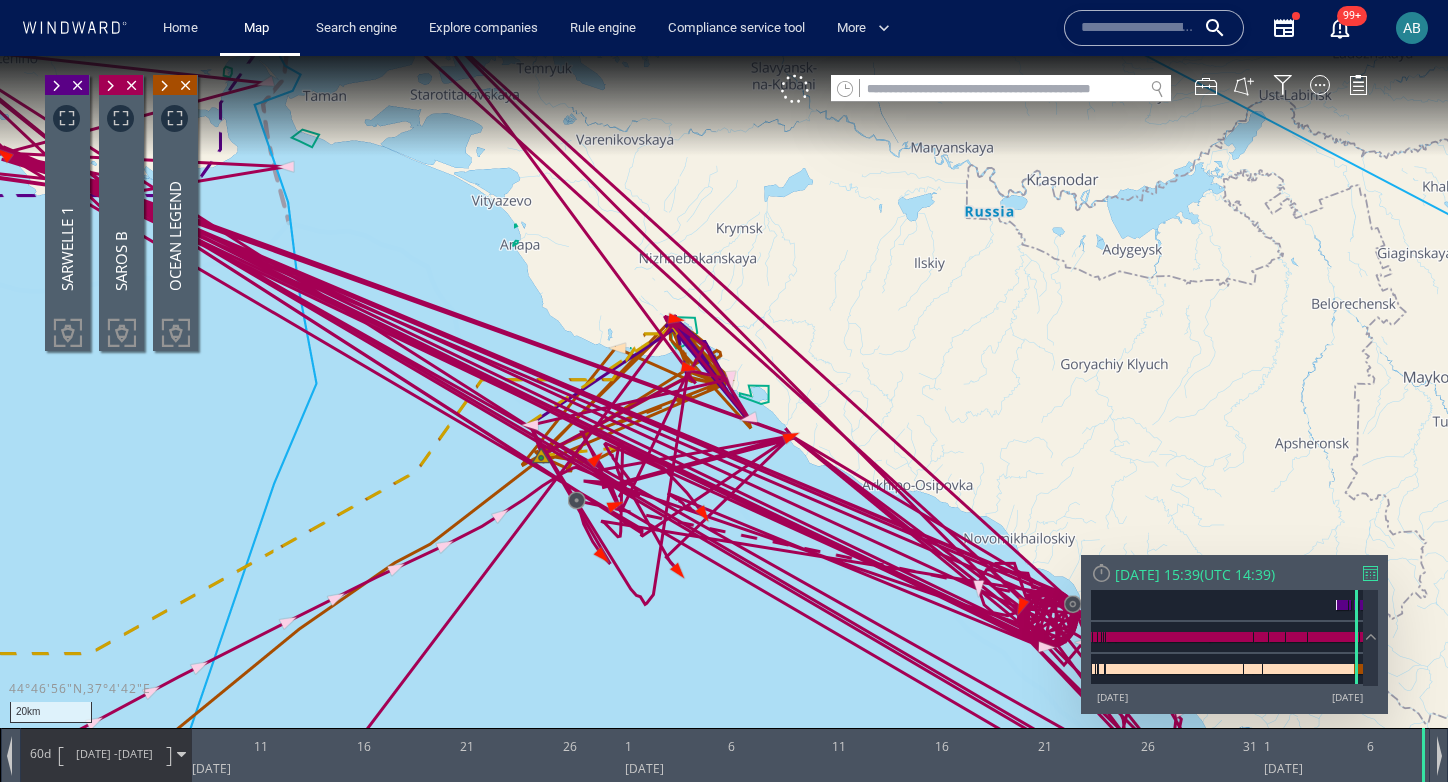 drag, startPoint x: 440, startPoint y: 296, endPoint x: 836, endPoint y: 376, distance: 404 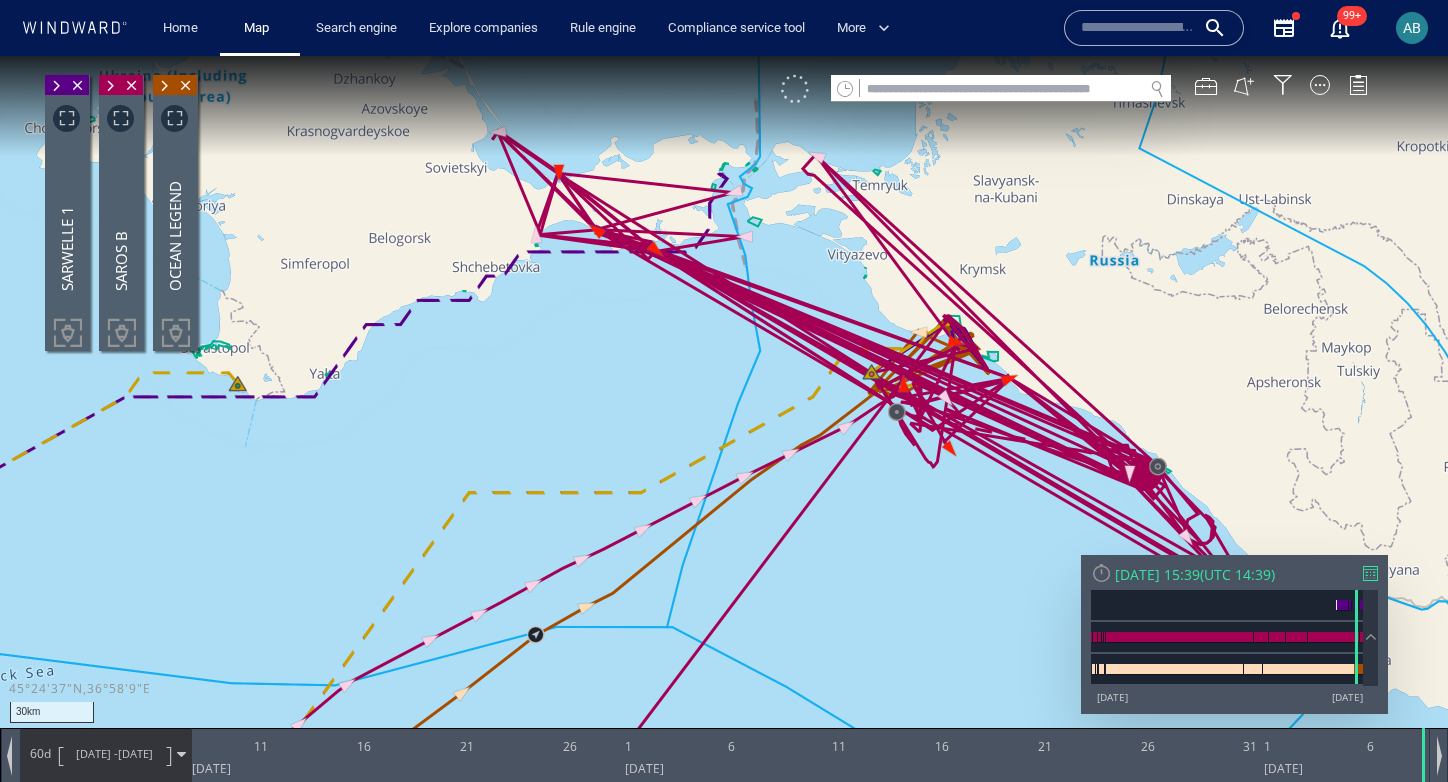 click at bounding box center [795, 89] 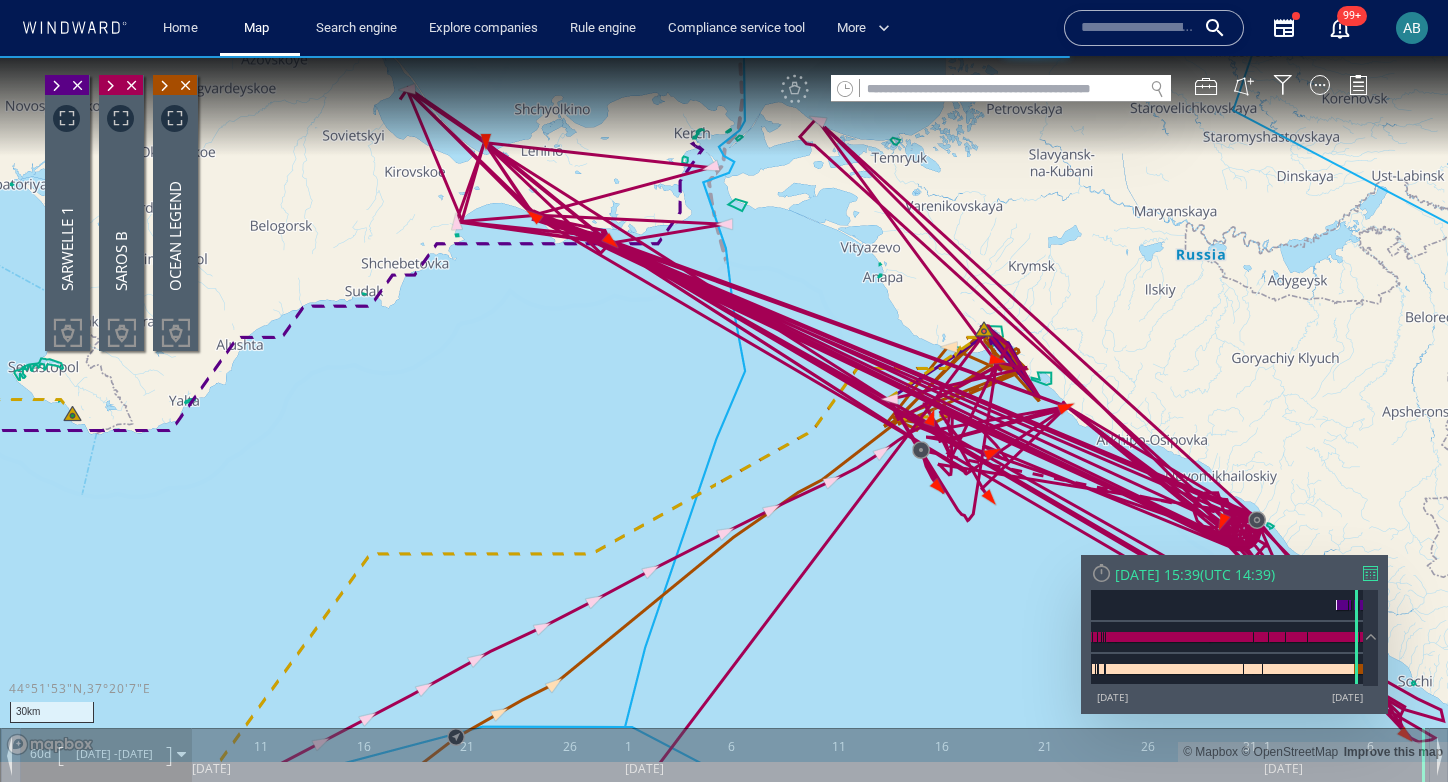 drag, startPoint x: 888, startPoint y: 286, endPoint x: 783, endPoint y: 283, distance: 105.04285 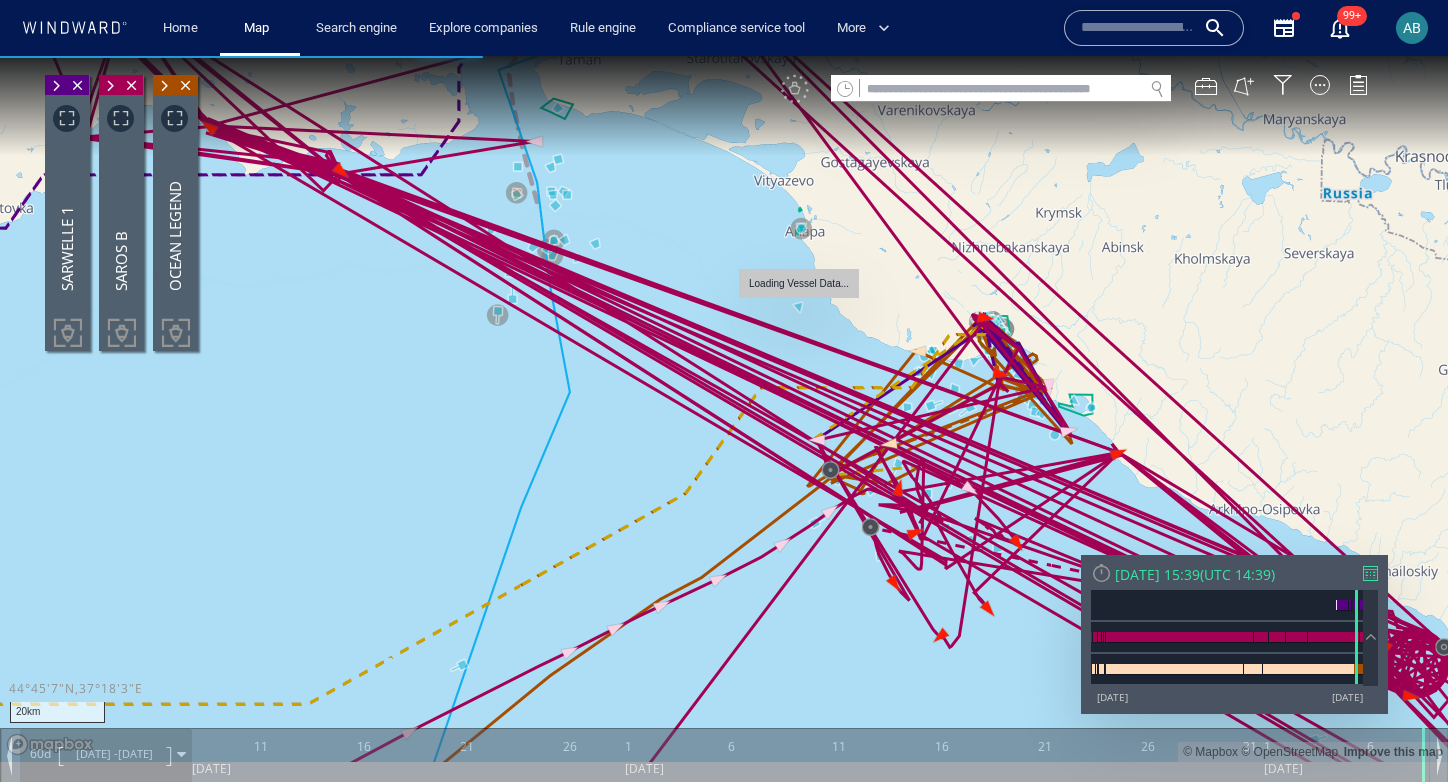 click at bounding box center (724, 409) 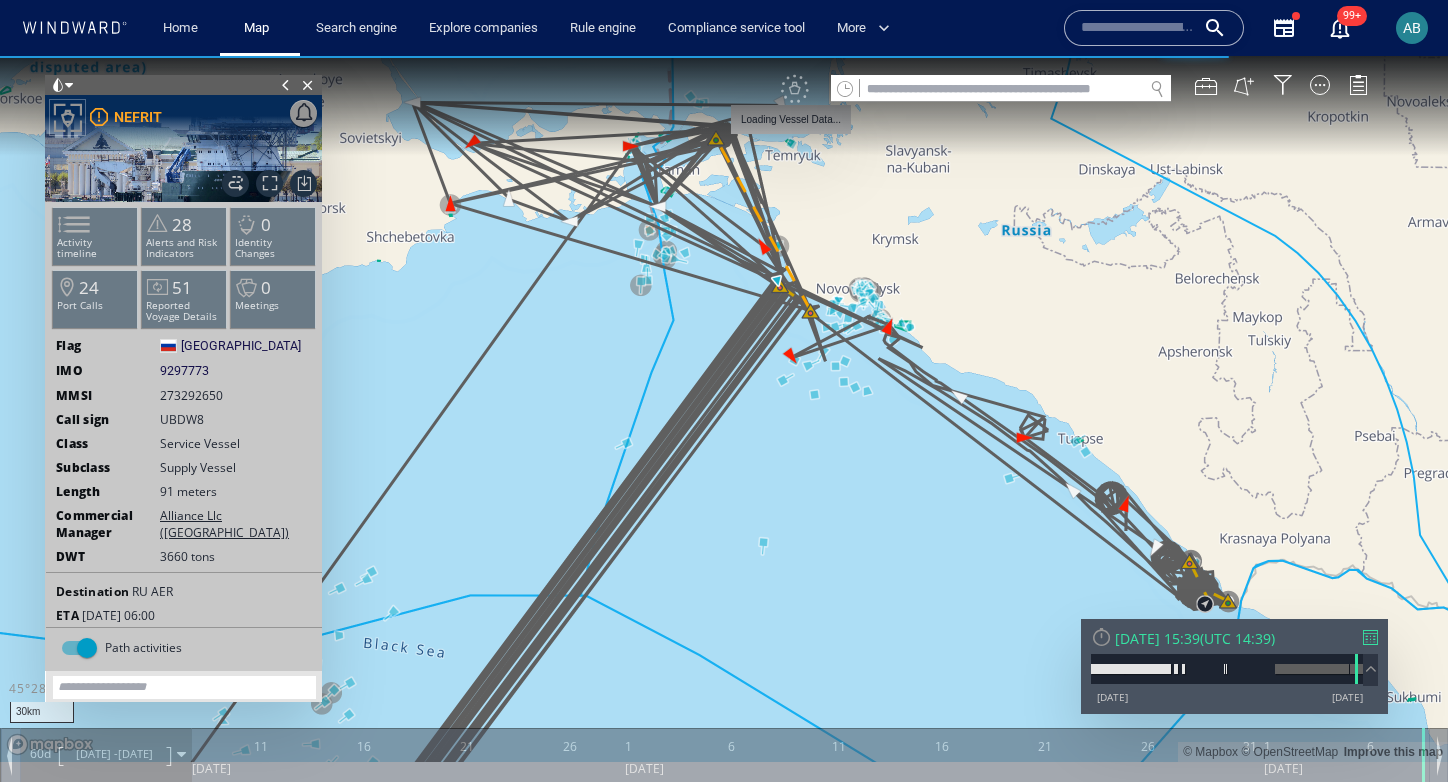 click on "VM" at bounding box center (1084, 89) 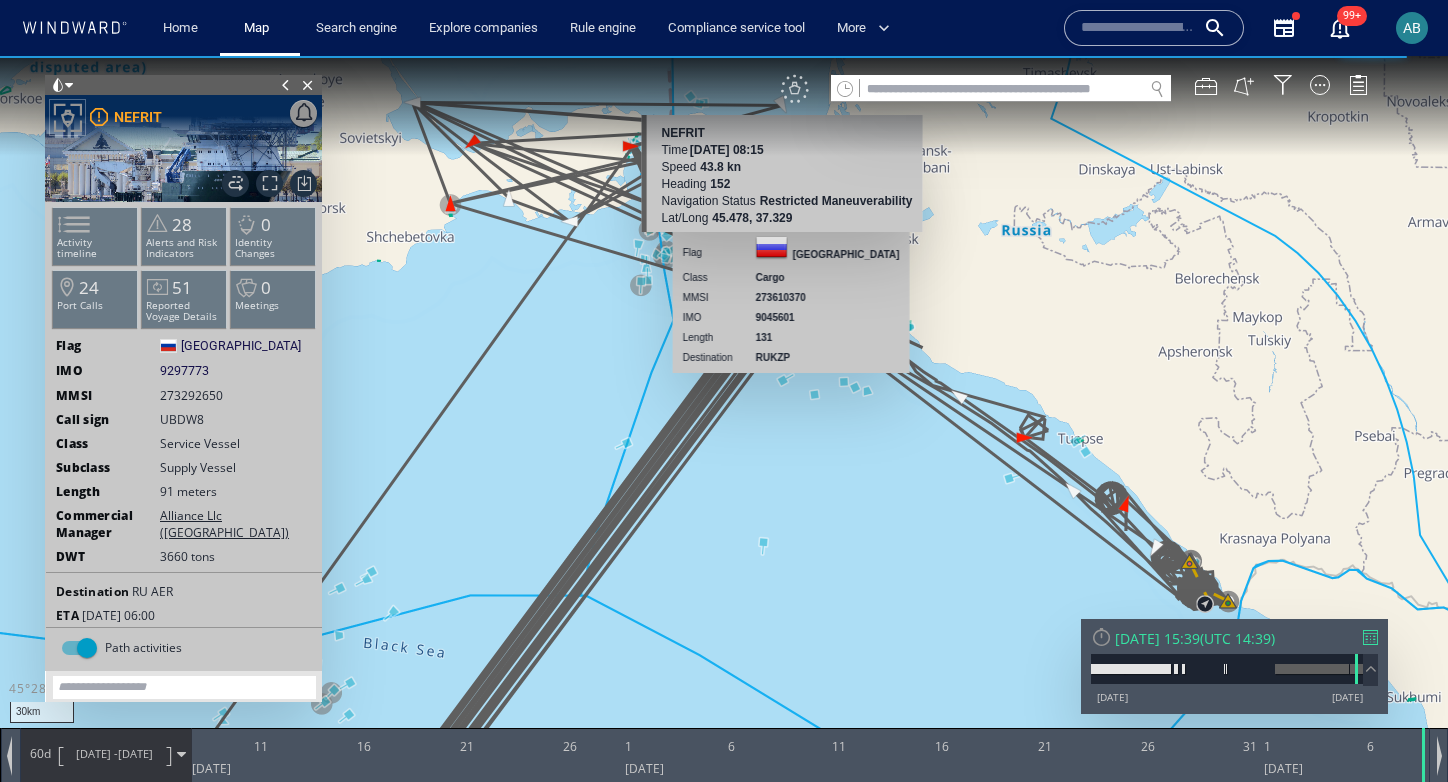 click on "VM" at bounding box center (795, 89) 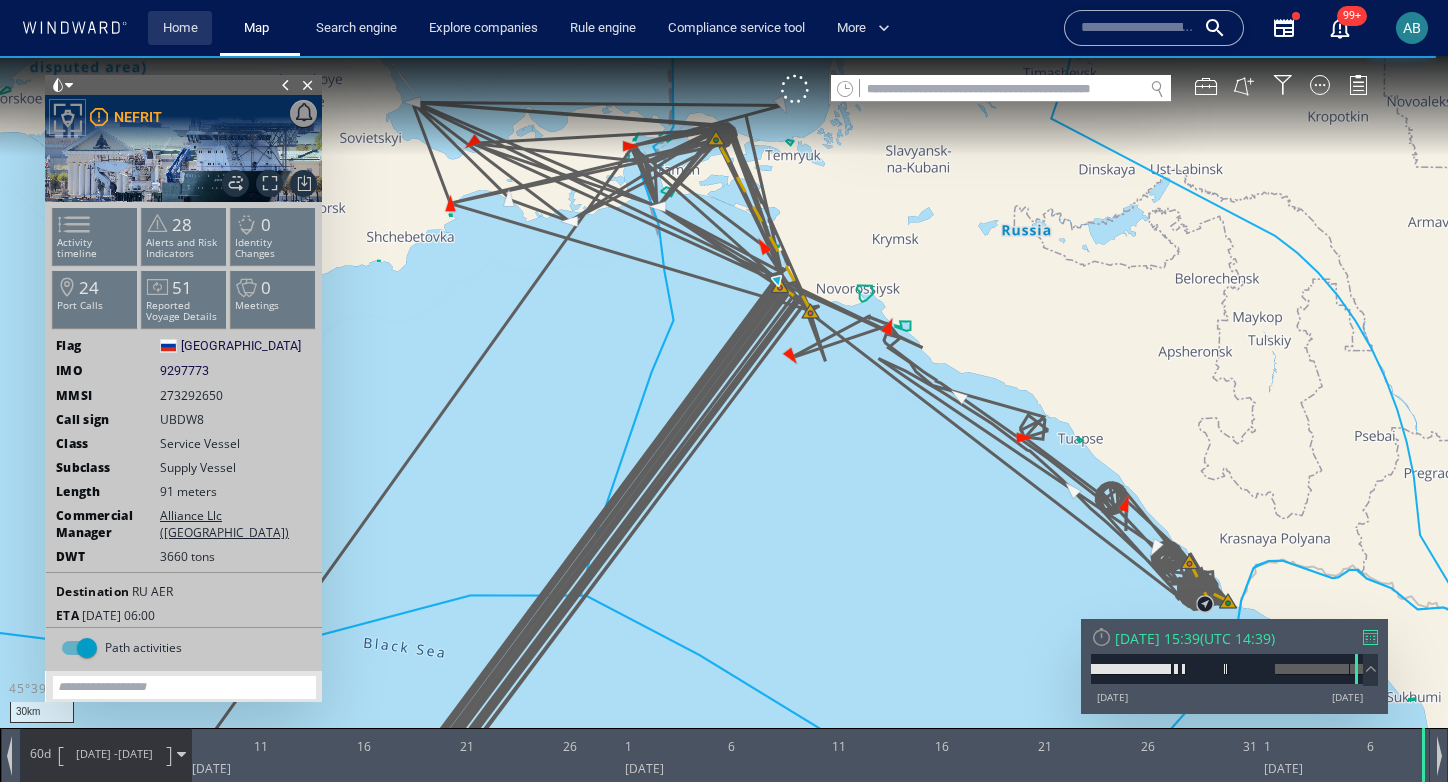 click on "Home" at bounding box center [180, 28] 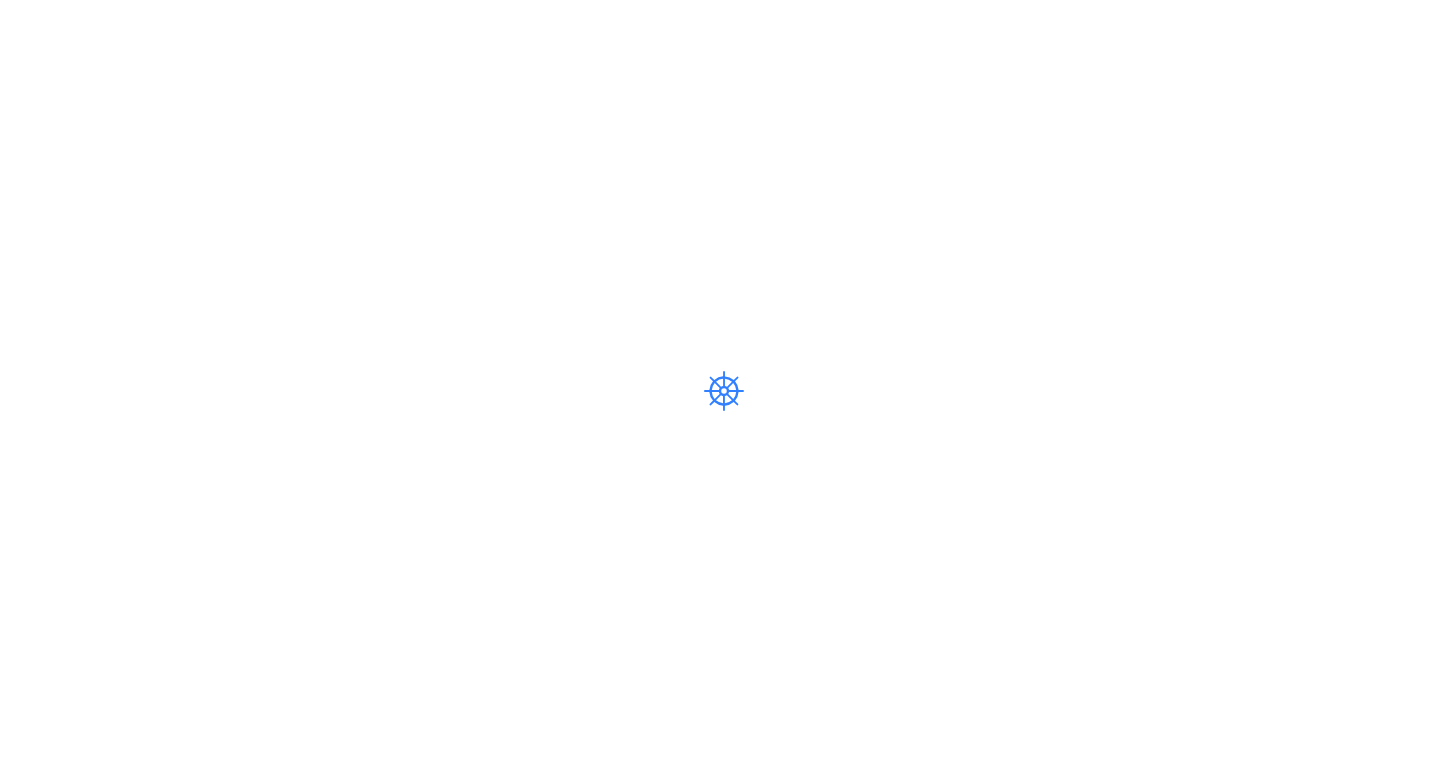 scroll, scrollTop: 0, scrollLeft: 0, axis: both 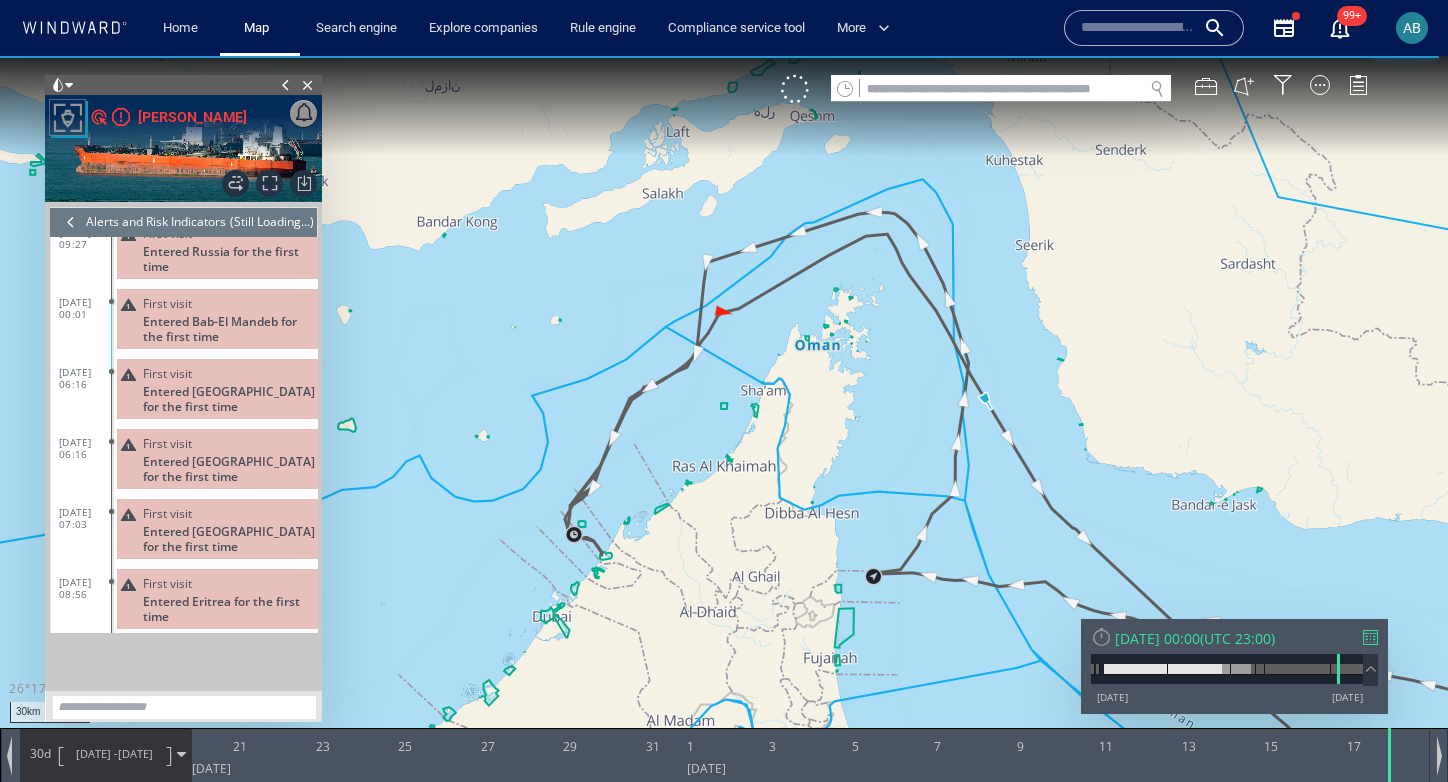 drag, startPoint x: 593, startPoint y: 320, endPoint x: 861, endPoint y: 308, distance: 268.26852 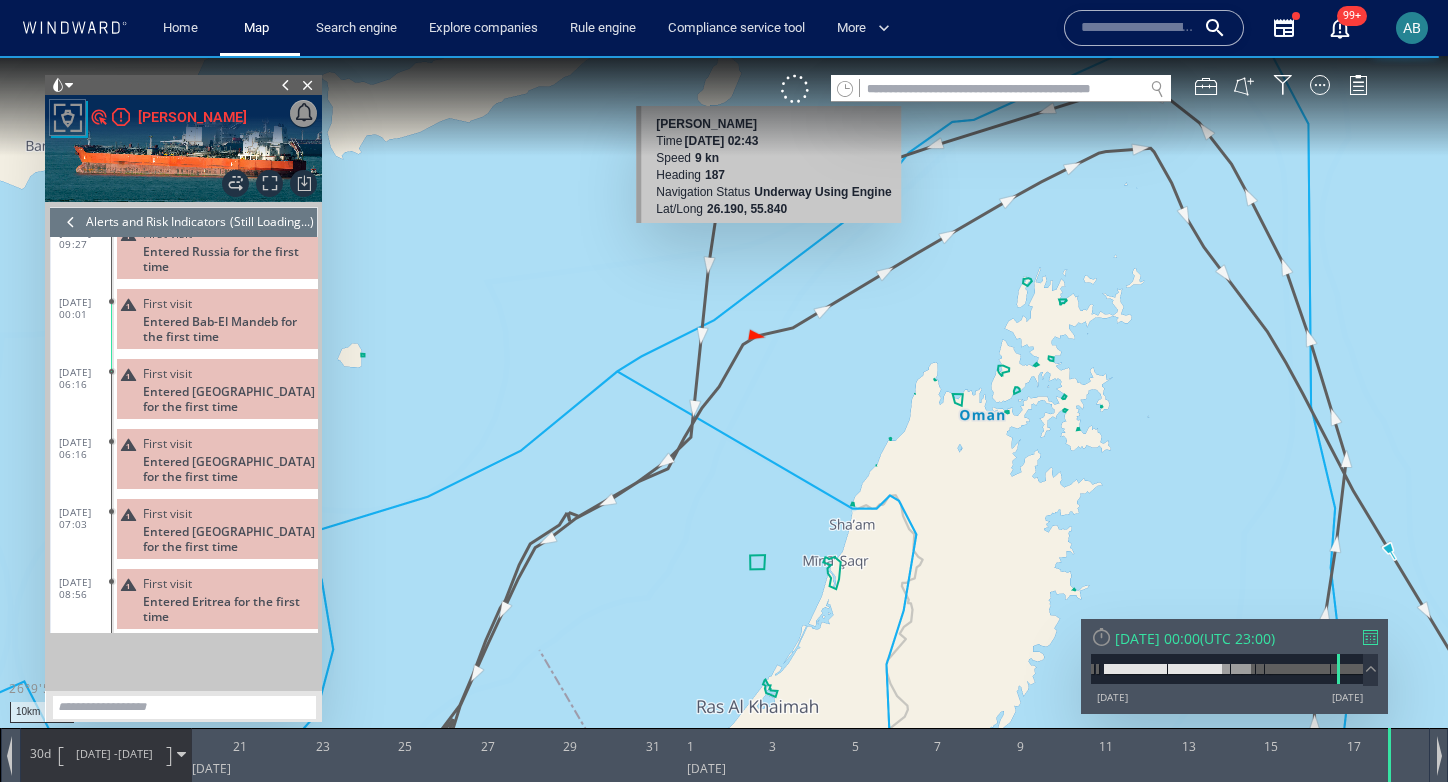 drag, startPoint x: 686, startPoint y: 449, endPoint x: 795, endPoint y: 196, distance: 275.48138 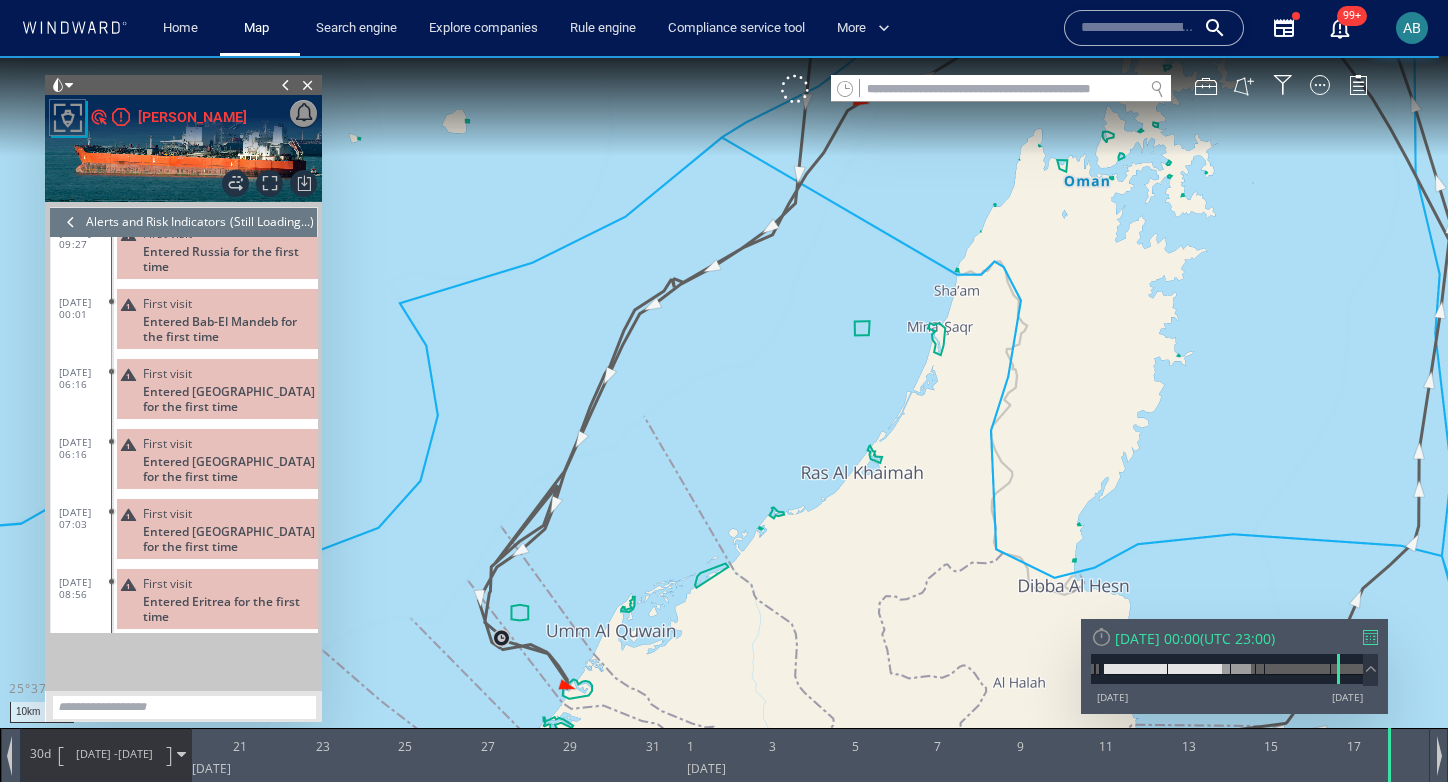 drag, startPoint x: 536, startPoint y: 586, endPoint x: 663, endPoint y: 316, distance: 298.3773 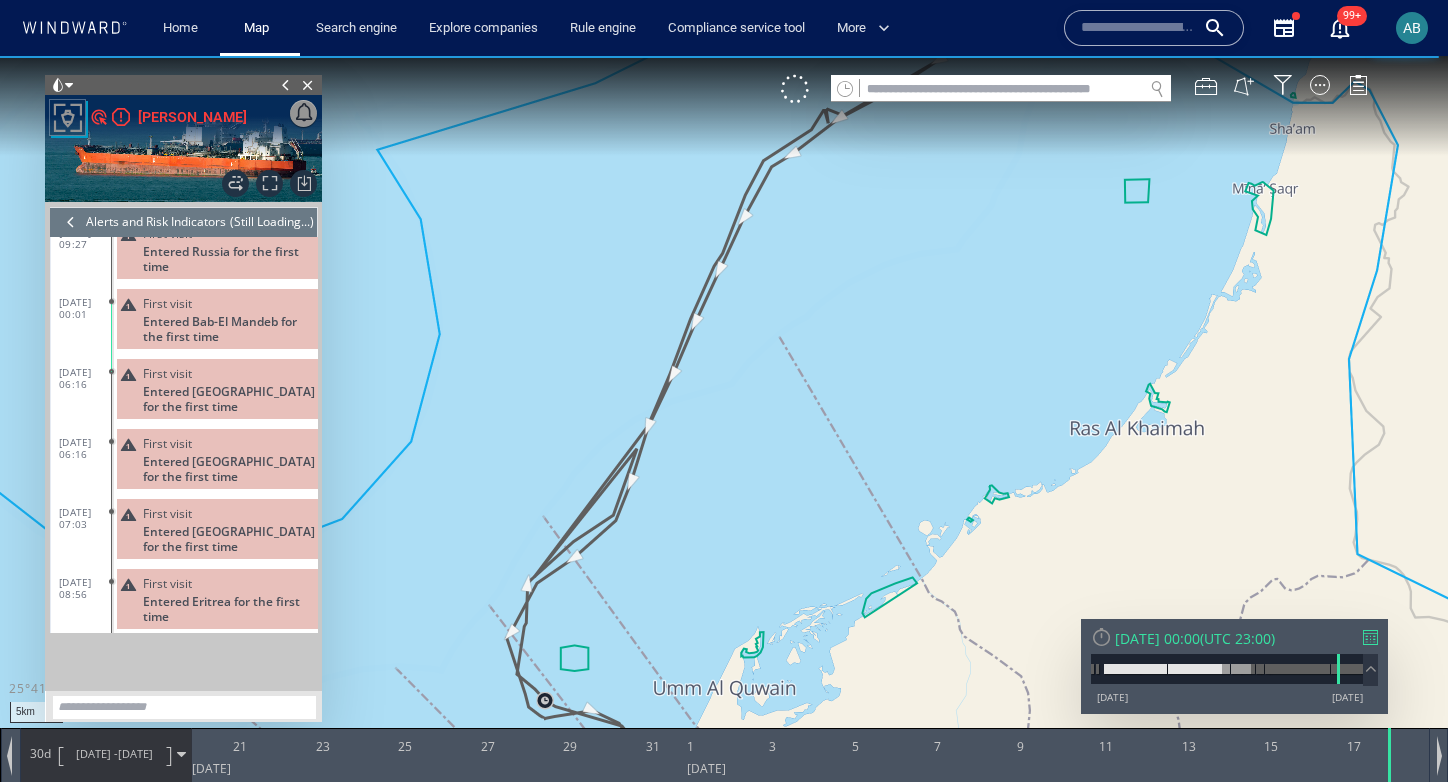 drag, startPoint x: 852, startPoint y: 217, endPoint x: 816, endPoint y: 523, distance: 308.11038 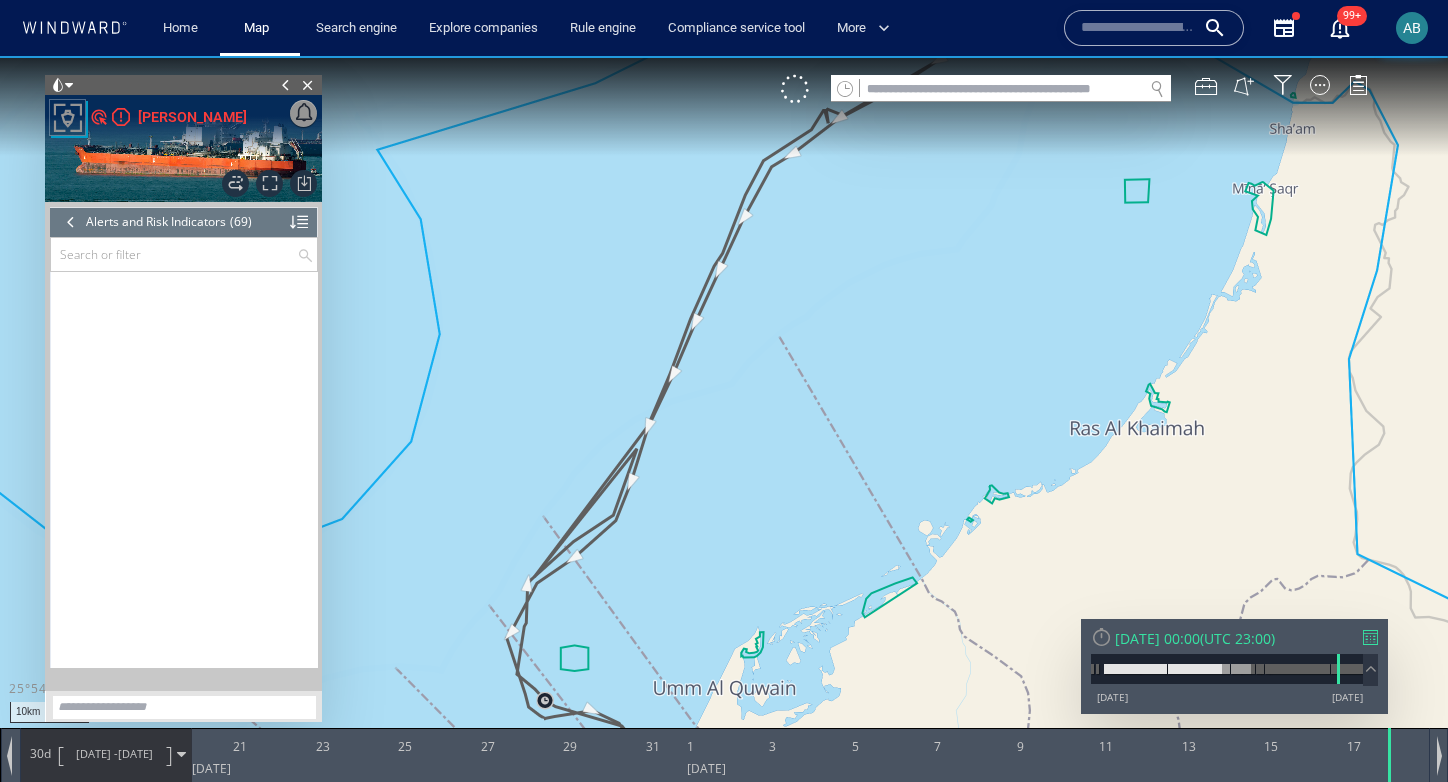 scroll, scrollTop: 3399, scrollLeft: 0, axis: vertical 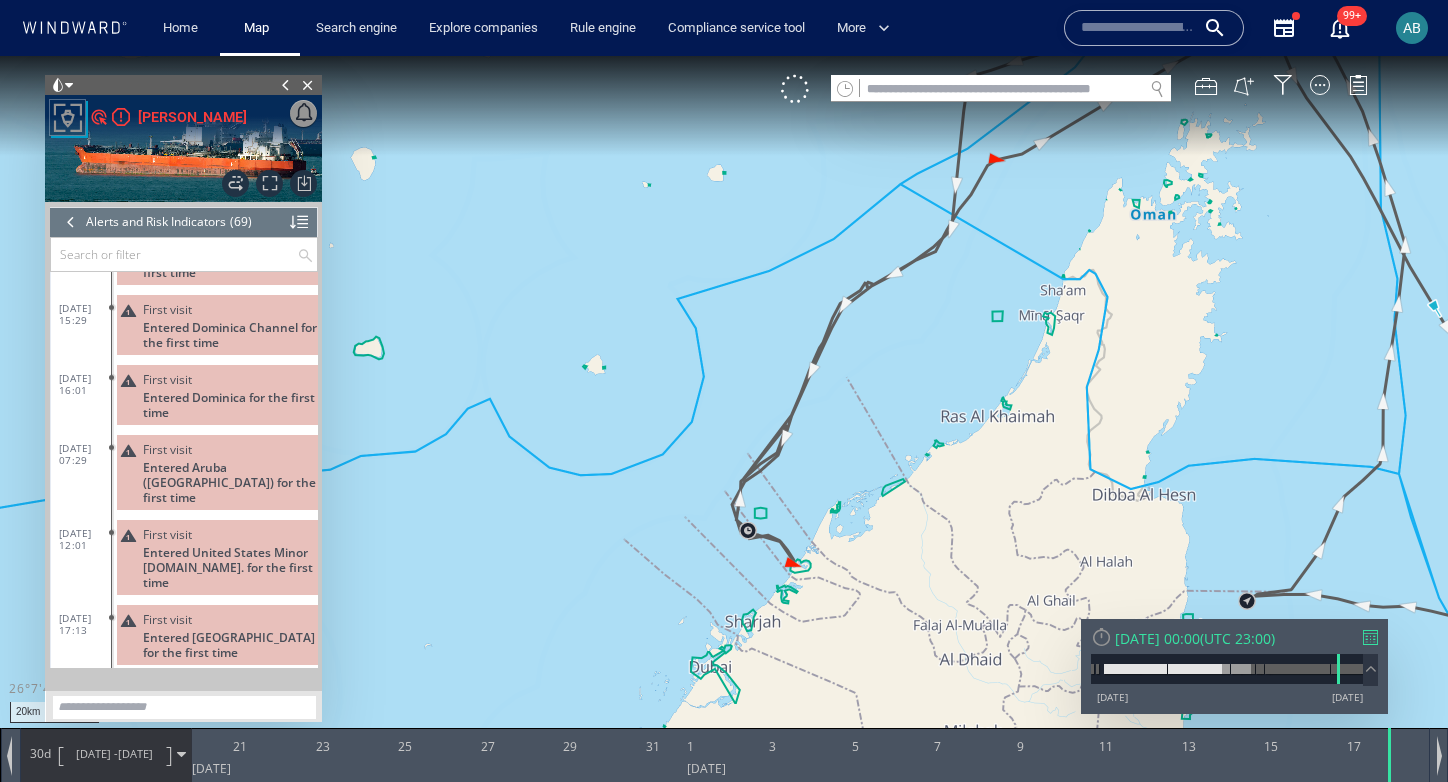 drag, startPoint x: 1056, startPoint y: 164, endPoint x: 981, endPoint y: 321, distance: 173.99425 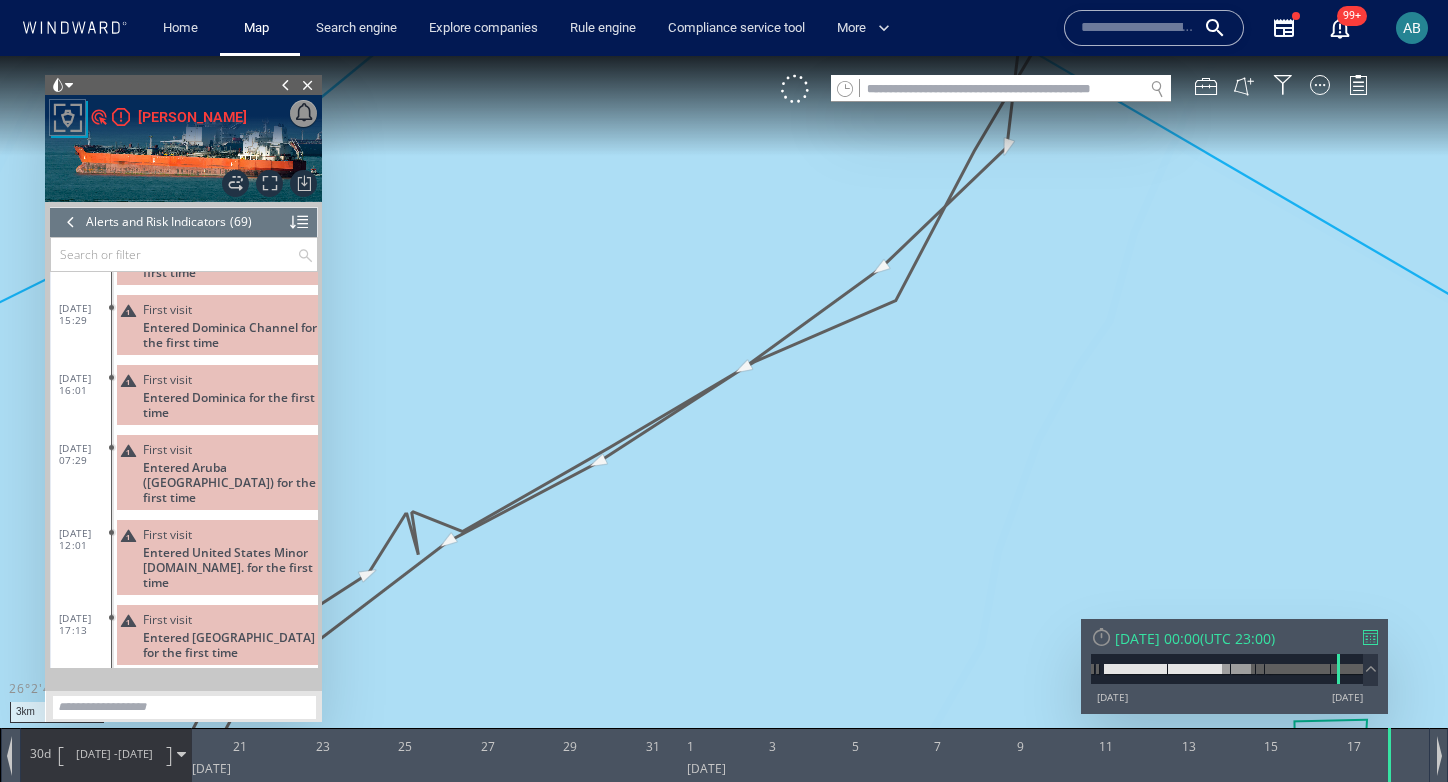 drag, startPoint x: 520, startPoint y: 508, endPoint x: 804, endPoint y: 328, distance: 336.238 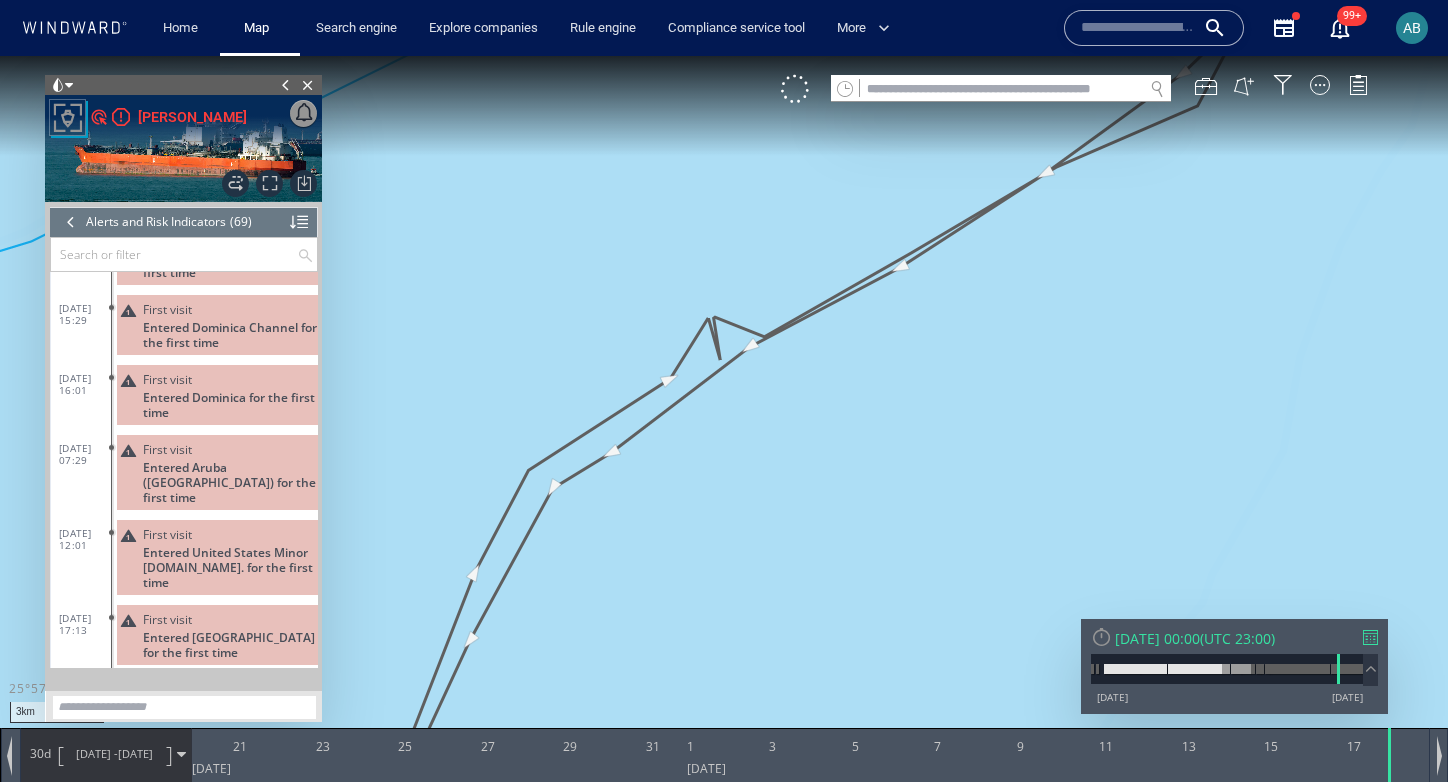 drag, startPoint x: 521, startPoint y: 606, endPoint x: 749, endPoint y: 180, distance: 483.17697 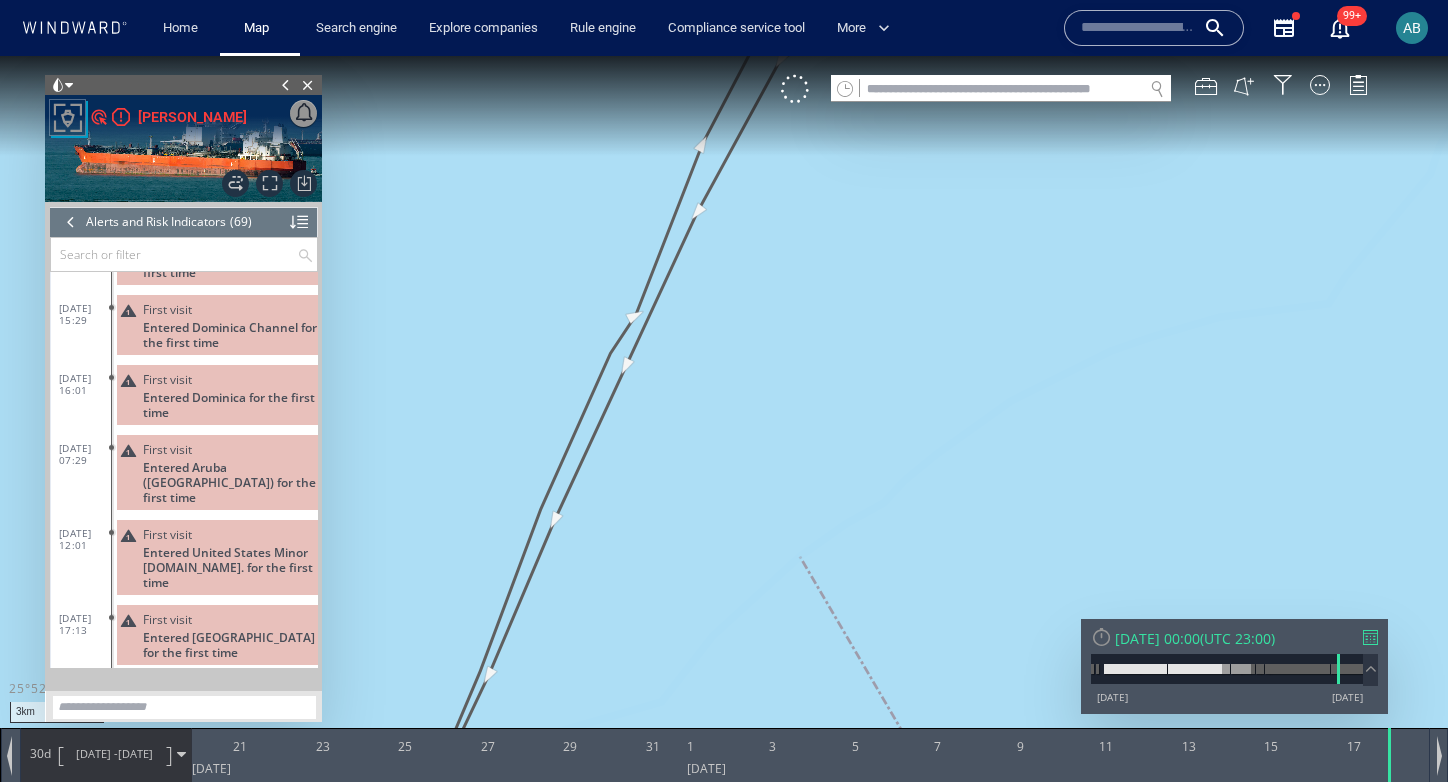 drag, startPoint x: 569, startPoint y: 572, endPoint x: 720, endPoint y: 157, distance: 441.6175 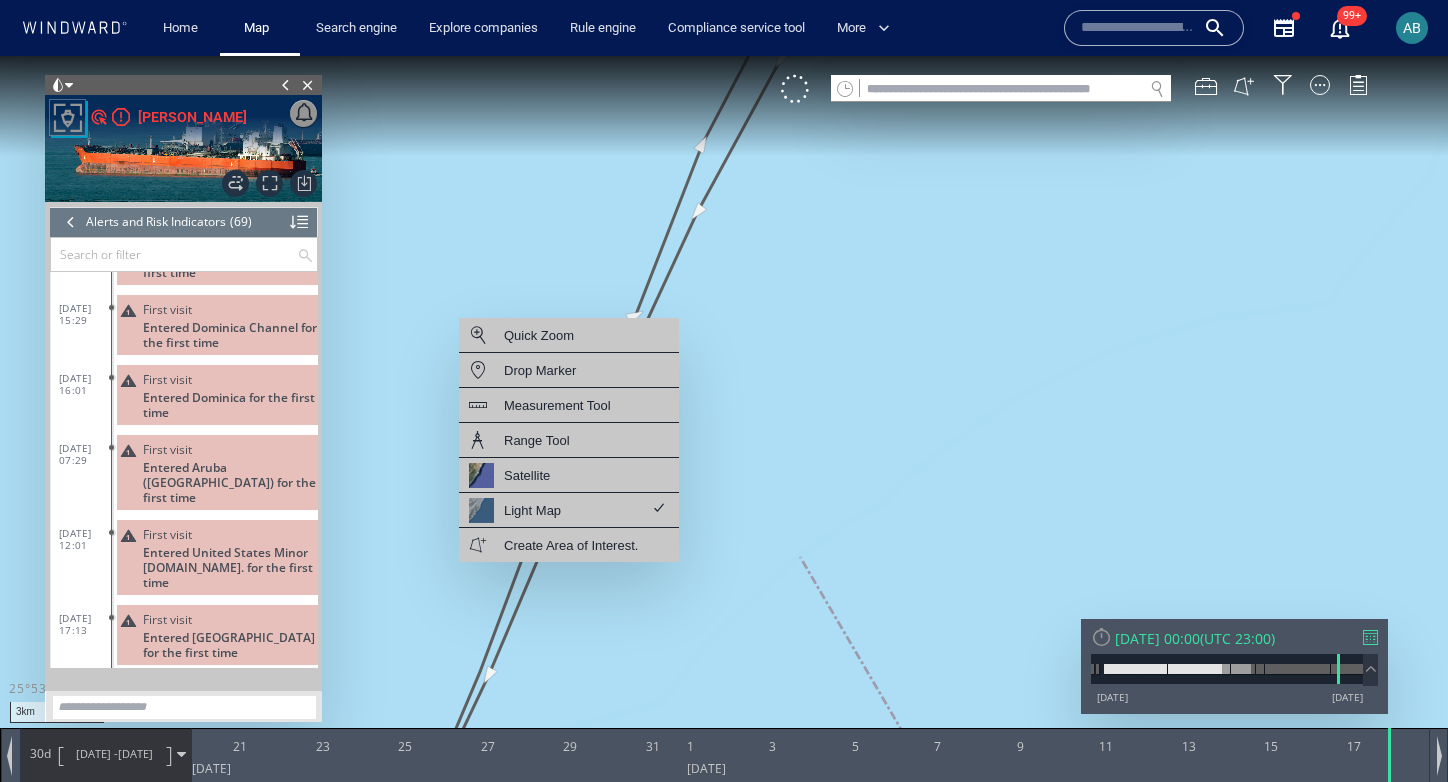 click at bounding box center [724, 409] 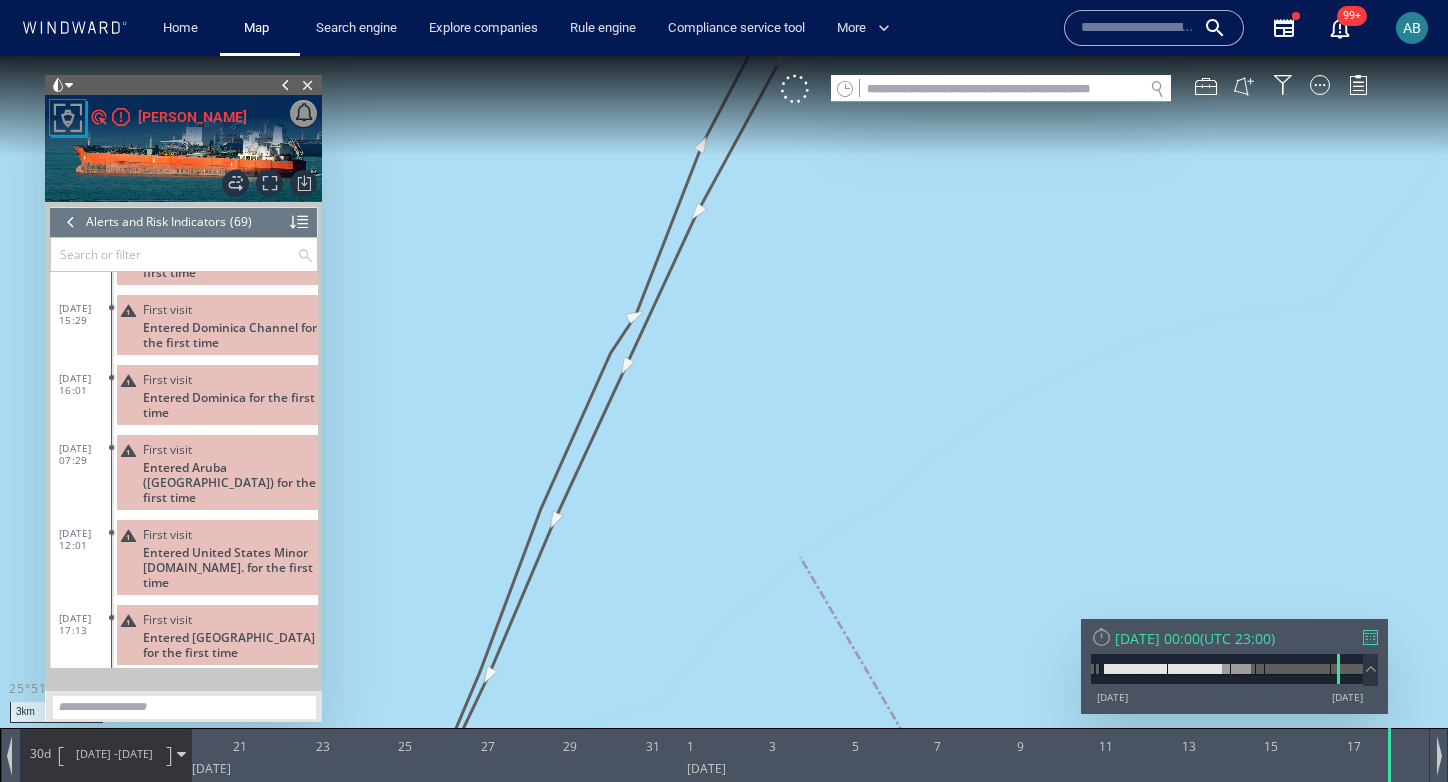 drag, startPoint x: 655, startPoint y: 520, endPoint x: 864, endPoint y: 94, distance: 474.5071 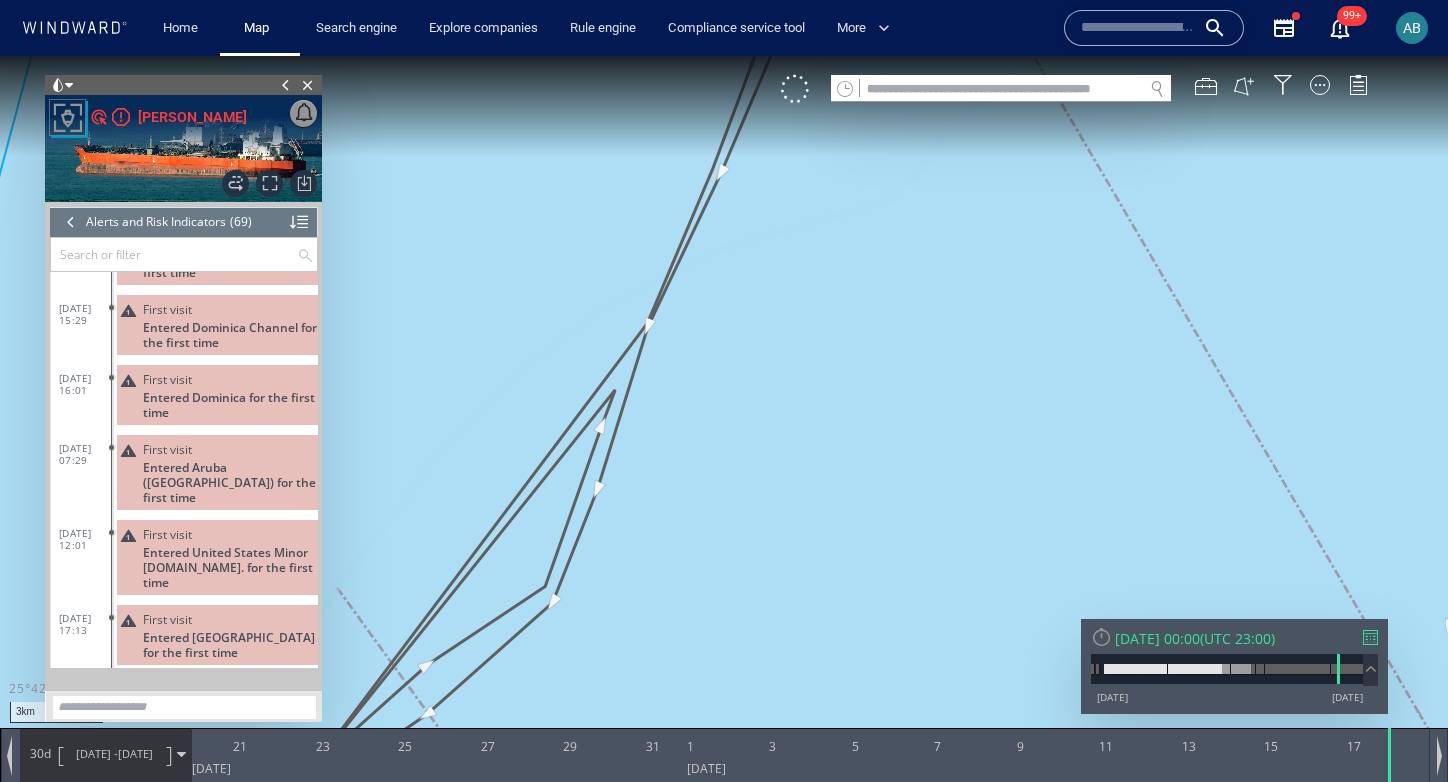 drag, startPoint x: 473, startPoint y: 569, endPoint x: 704, endPoint y: 160, distance: 469.72546 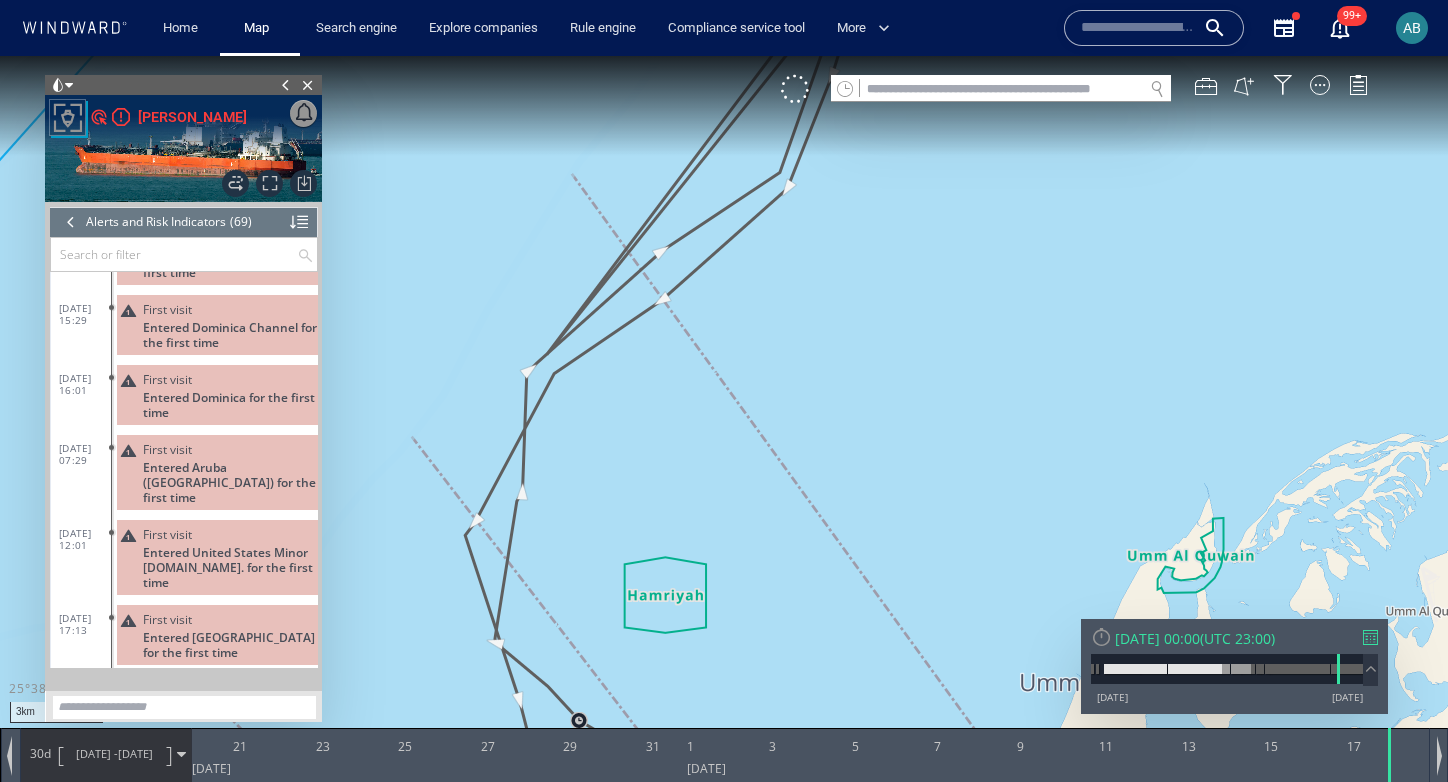 drag, startPoint x: 554, startPoint y: 635, endPoint x: 557, endPoint y: 349, distance: 286.01575 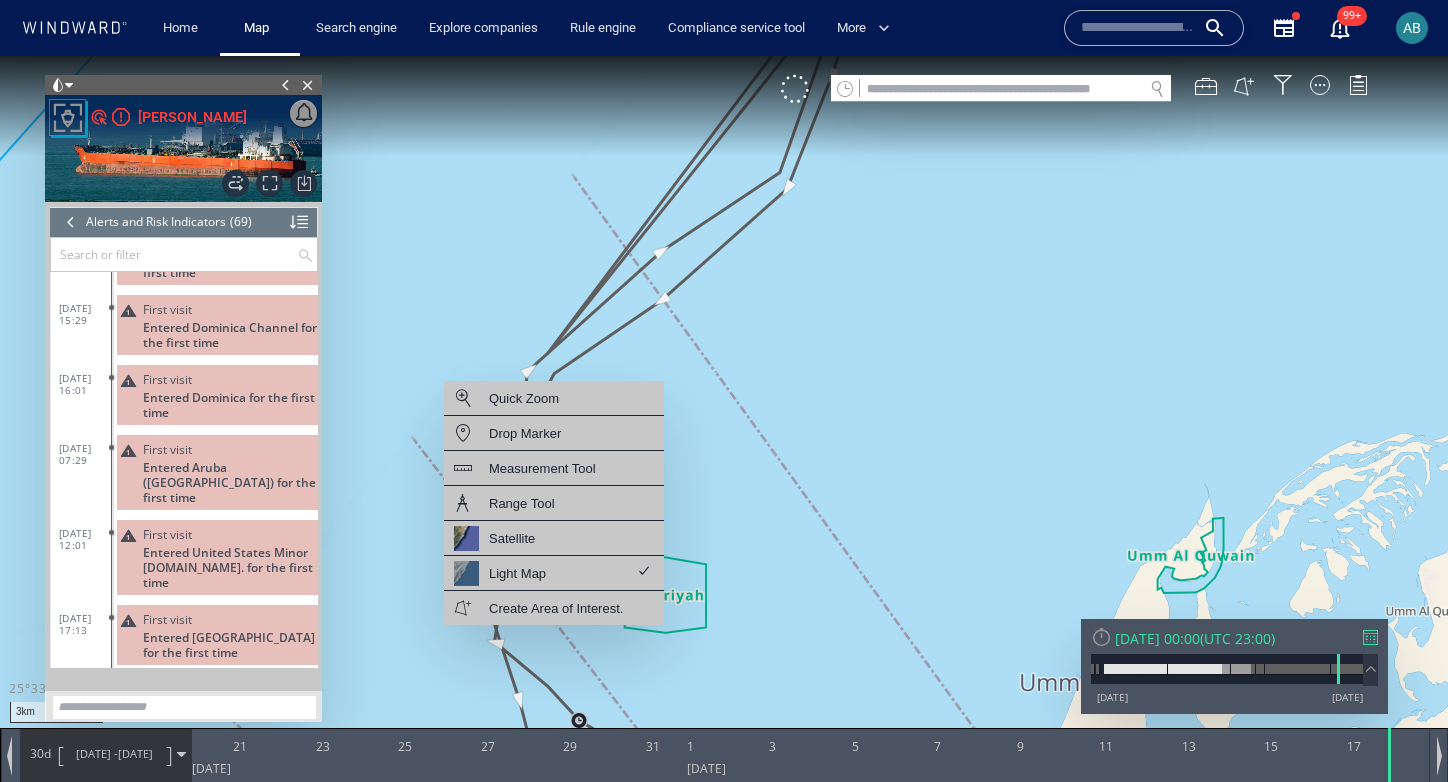 click at bounding box center (724, 409) 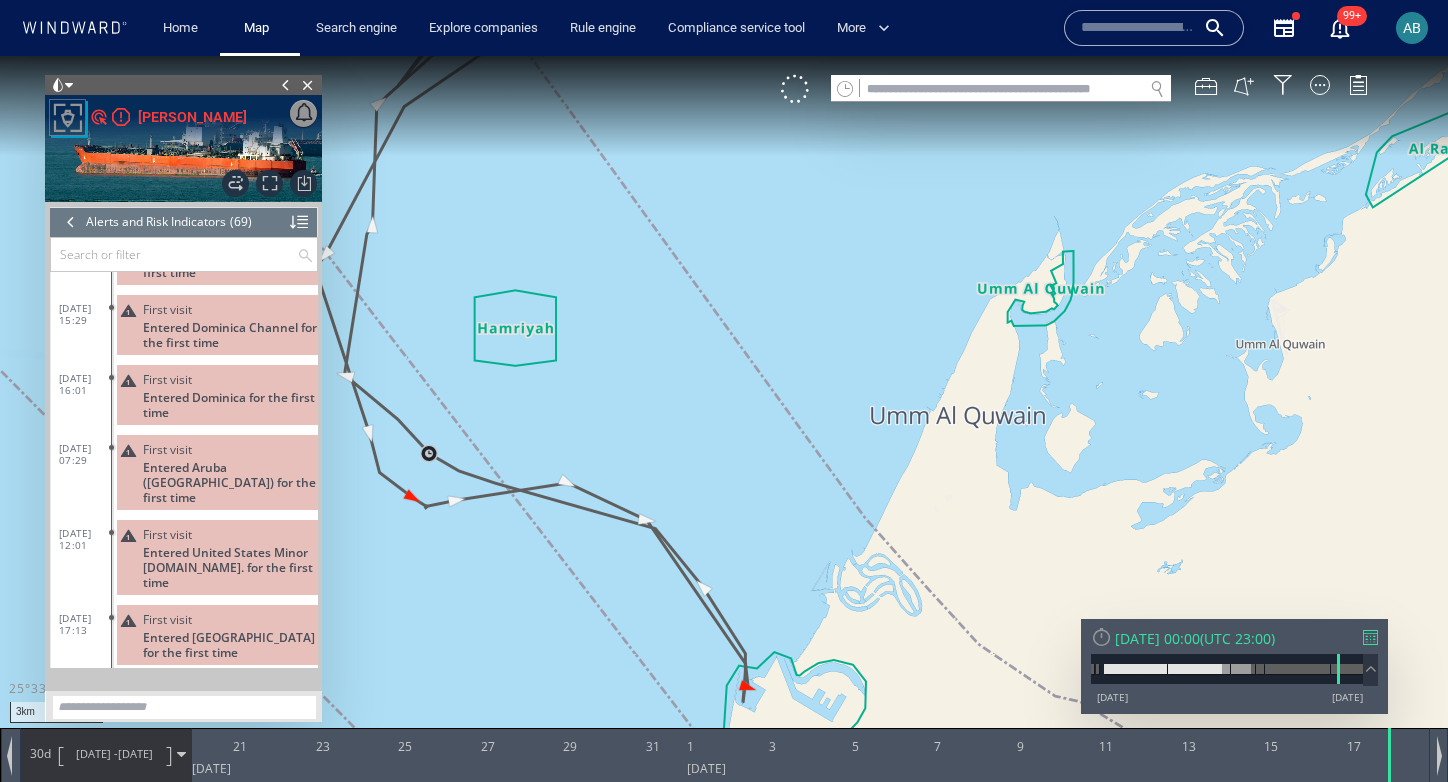 drag, startPoint x: 768, startPoint y: 657, endPoint x: 605, endPoint y: 367, distance: 332.6695 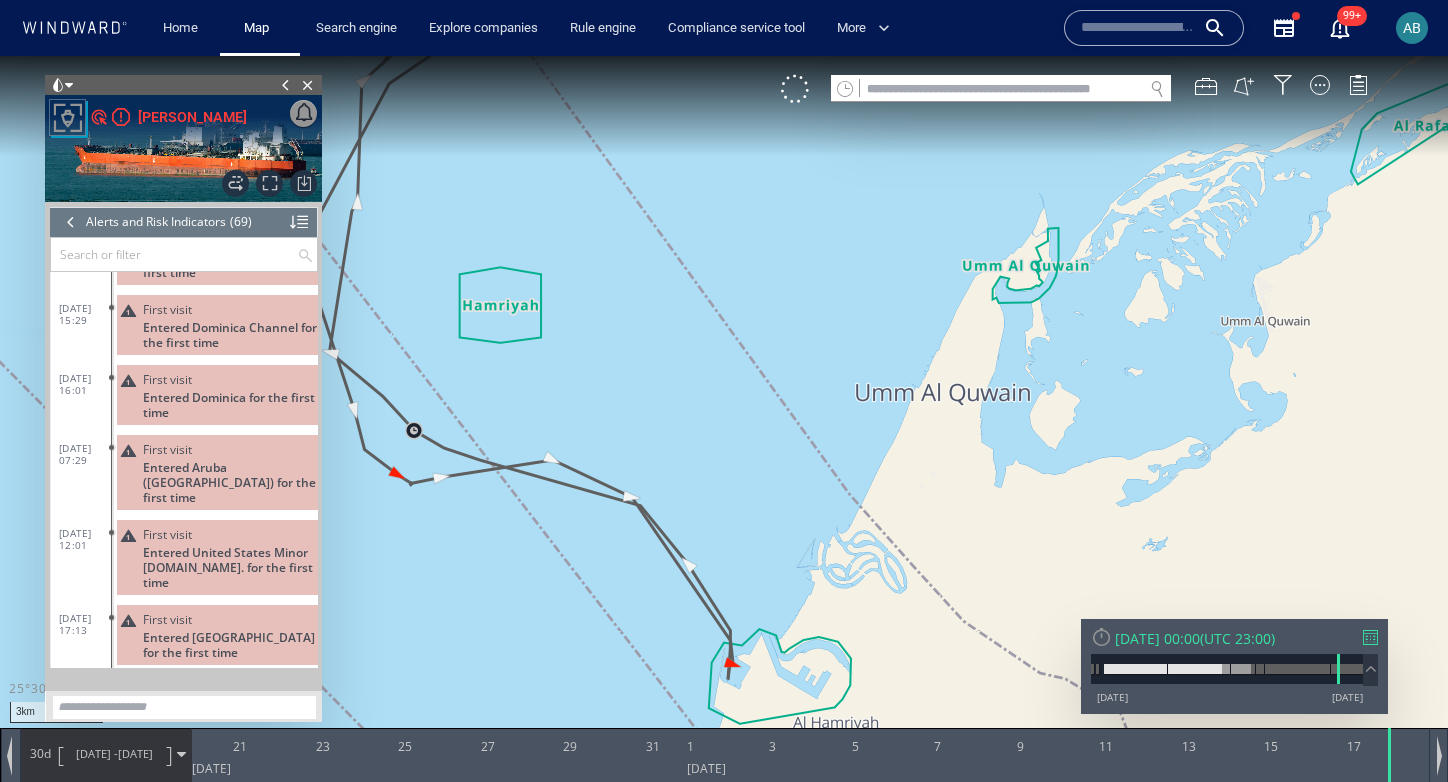drag, startPoint x: 731, startPoint y: 690, endPoint x: 714, endPoint y: 567, distance: 124.16924 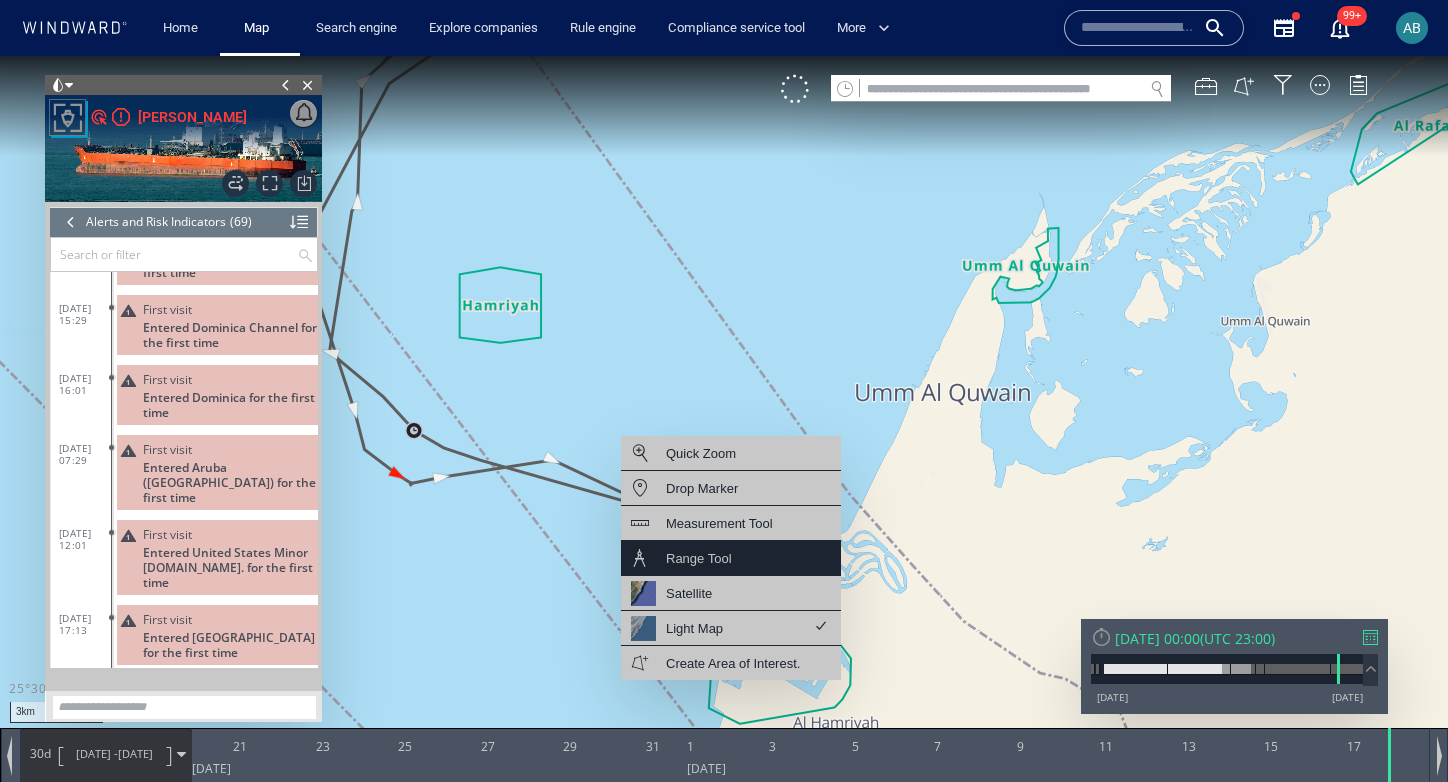 click on "Range Tool" at bounding box center [699, 558] 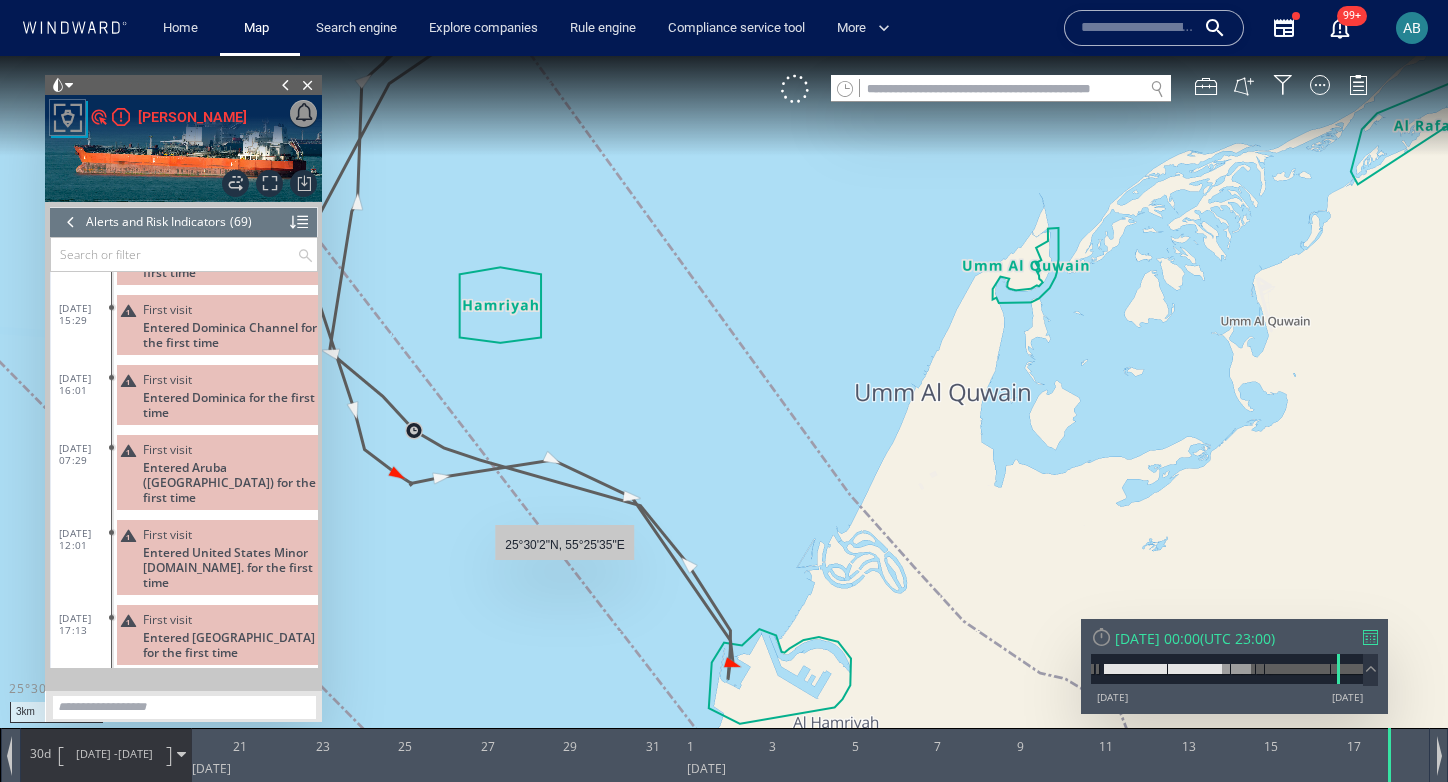 click at bounding box center [724, 409] 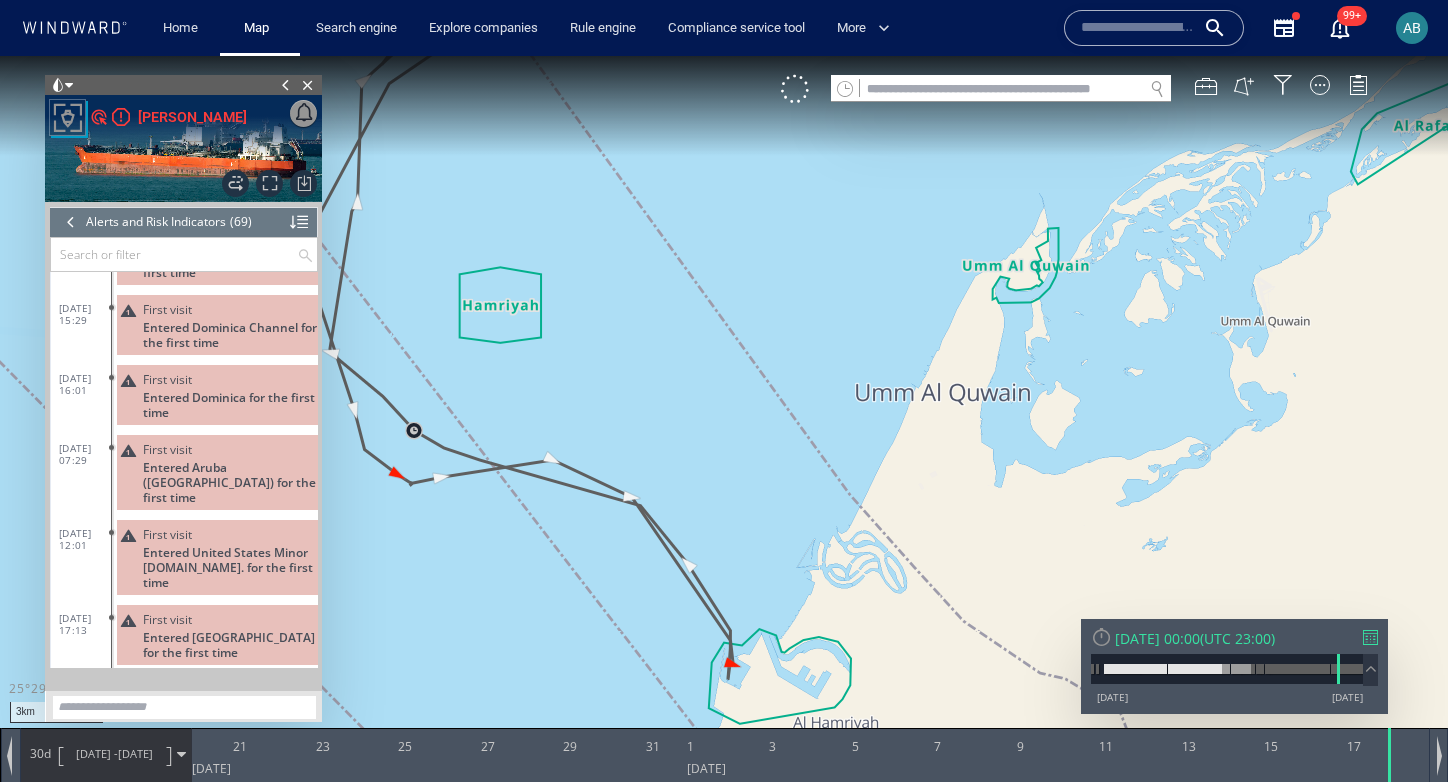 click at bounding box center [724, 409] 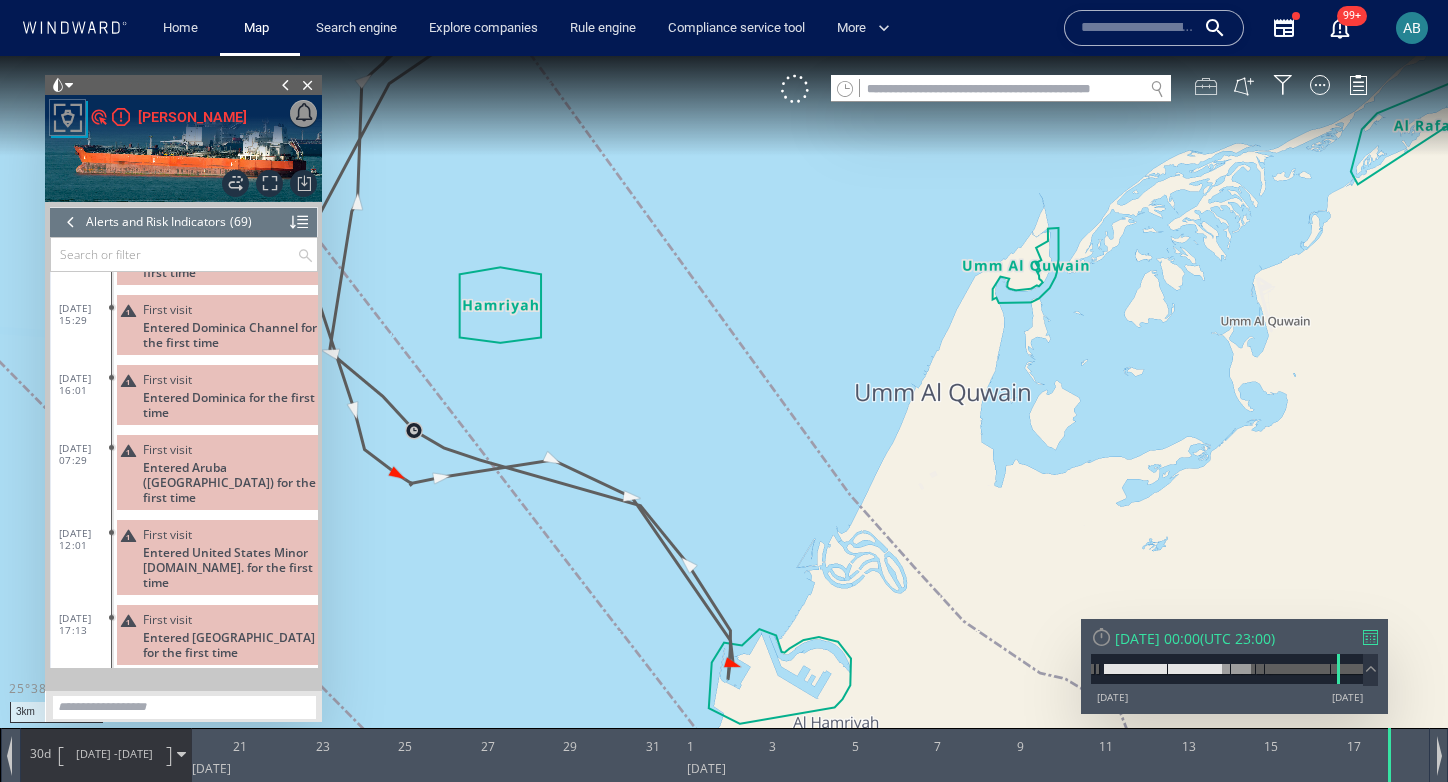 click 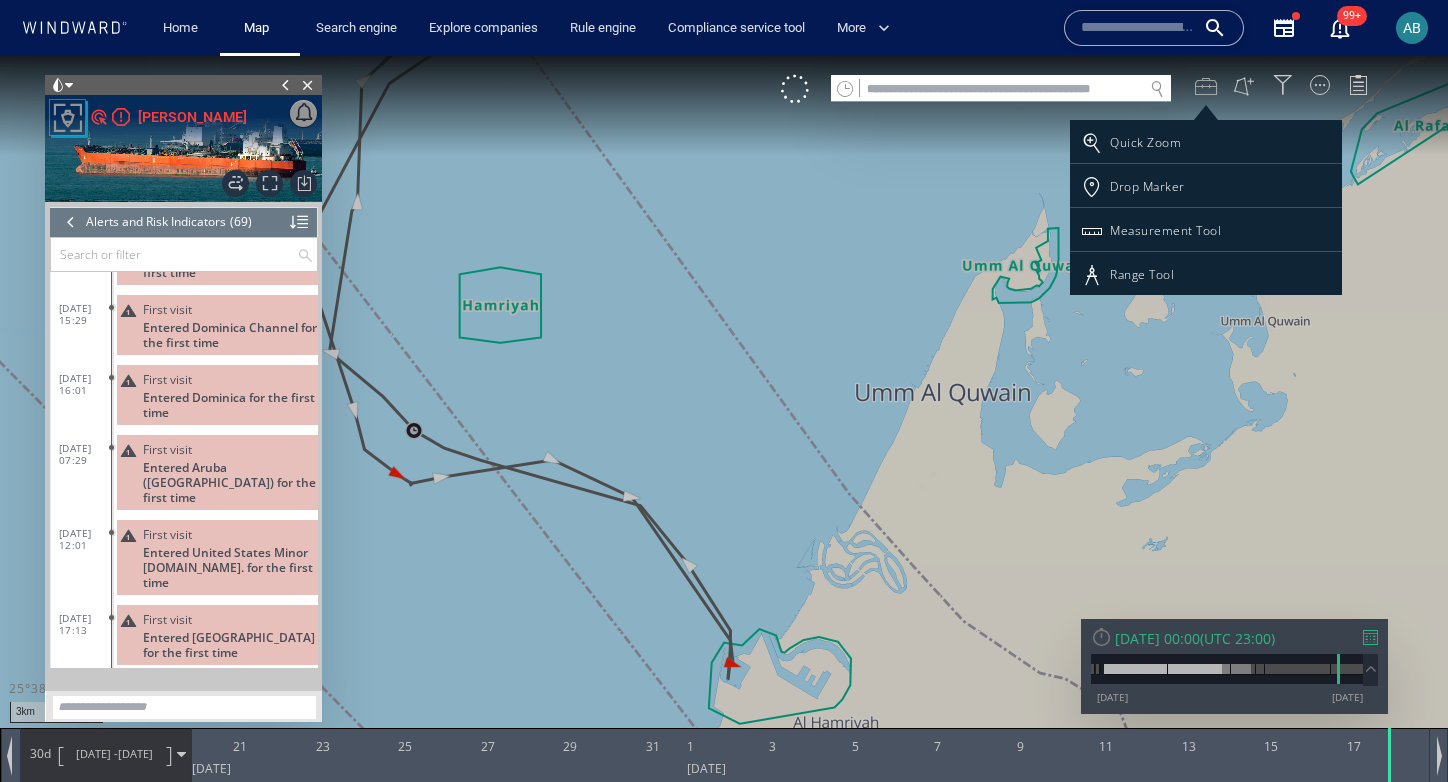 click 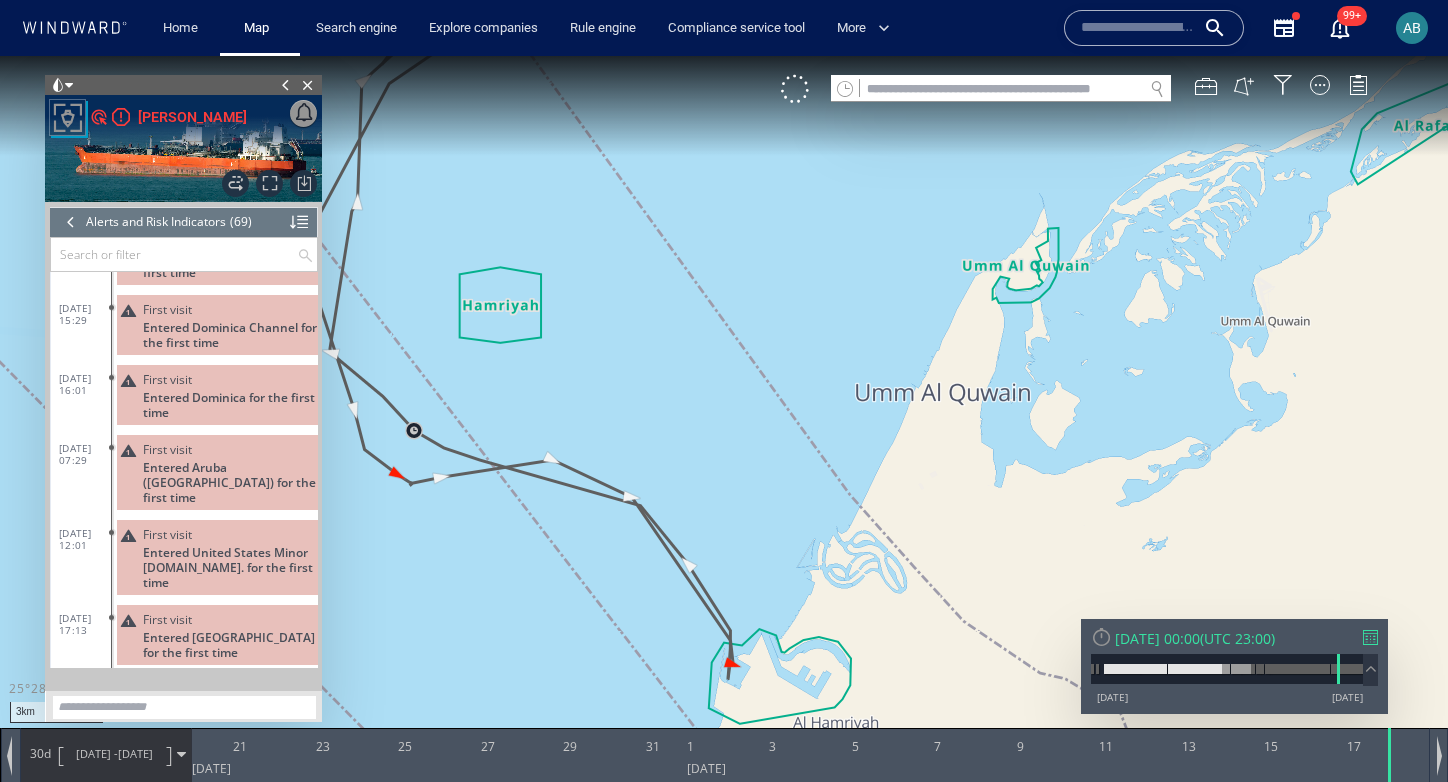 drag, startPoint x: 713, startPoint y: 654, endPoint x: 765, endPoint y: 471, distance: 190.24458 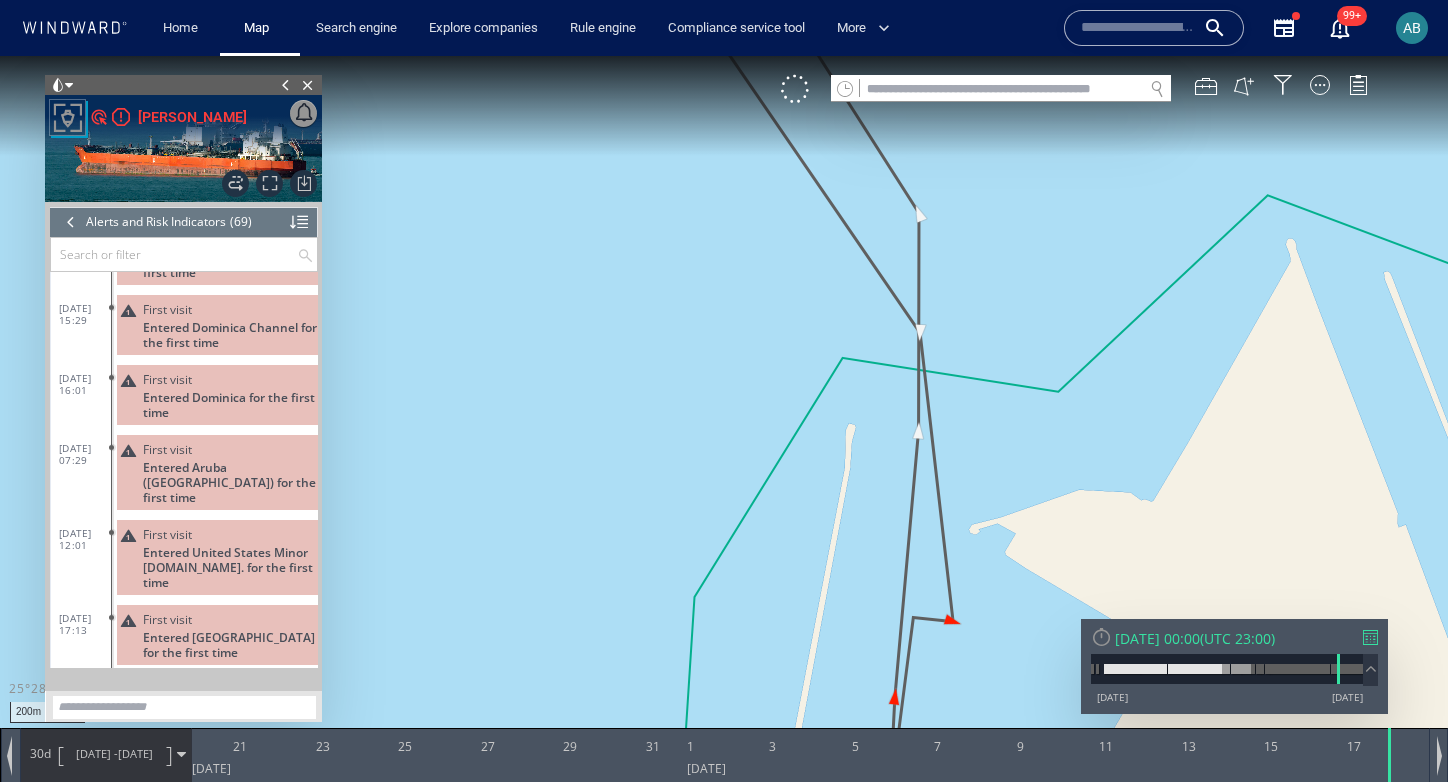 drag, startPoint x: 813, startPoint y: 550, endPoint x: 654, endPoint y: 395, distance: 222.04955 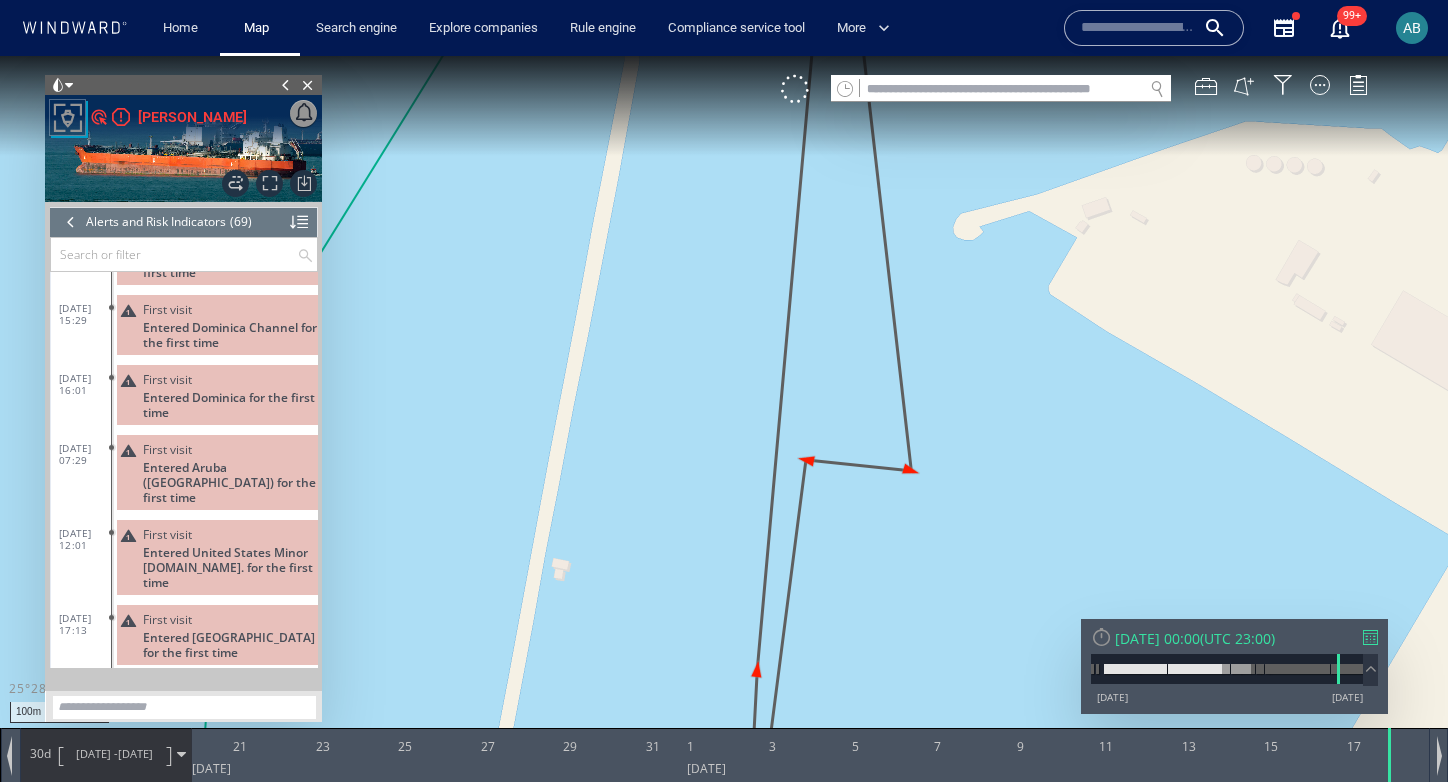 drag, startPoint x: 1030, startPoint y: 555, endPoint x: 911, endPoint y: 393, distance: 201.00995 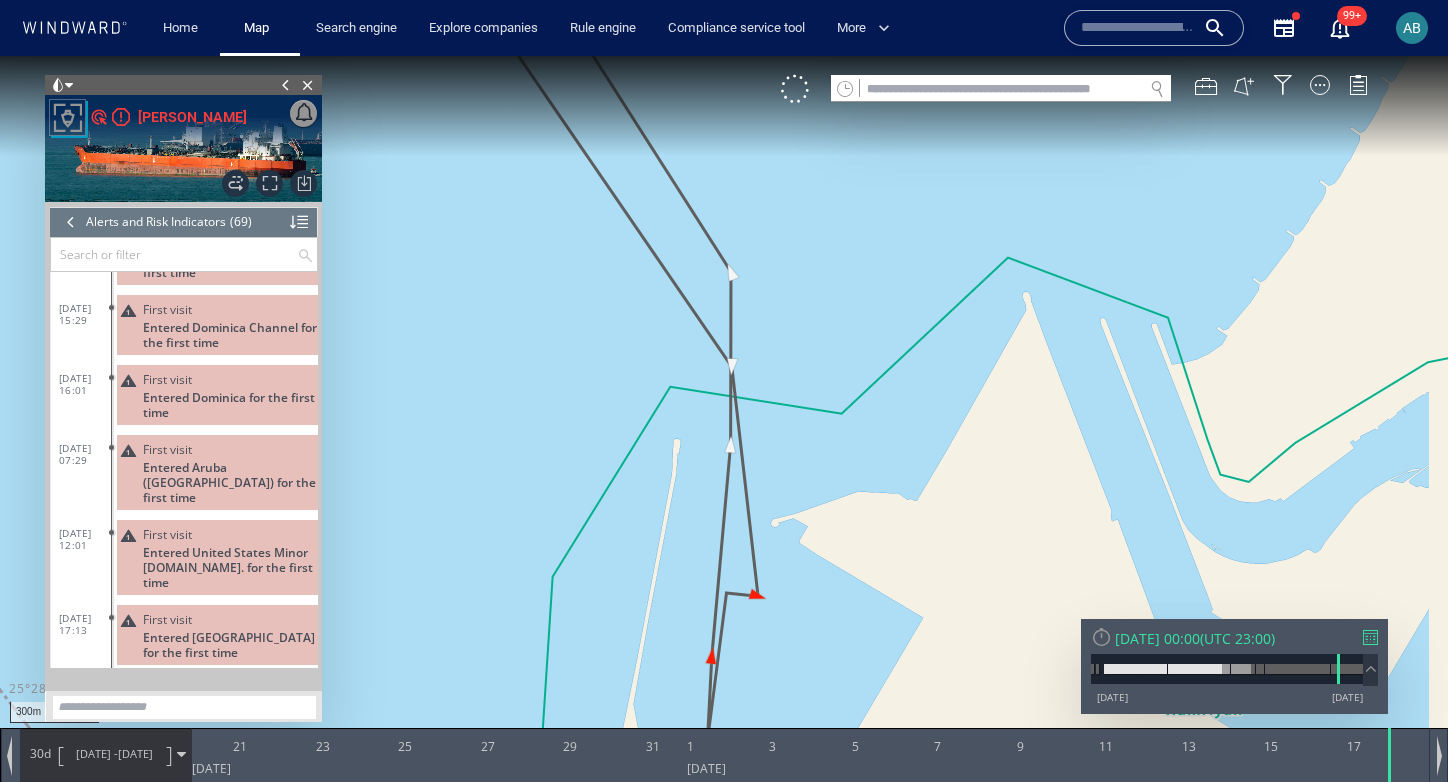 drag, startPoint x: 782, startPoint y: 315, endPoint x: 620, endPoint y: 623, distance: 348.00574 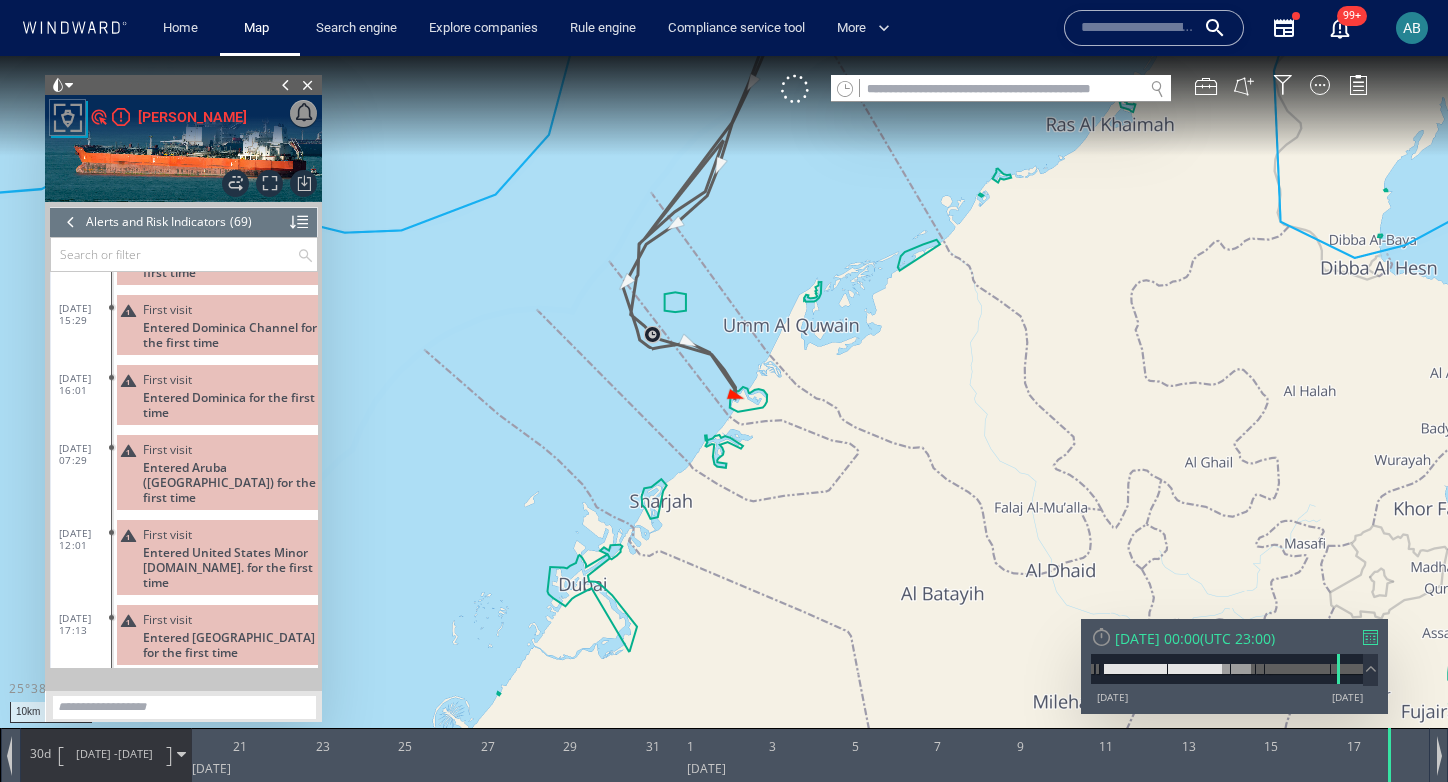 drag, startPoint x: 784, startPoint y: 240, endPoint x: 699, endPoint y: 591, distance: 361.1454 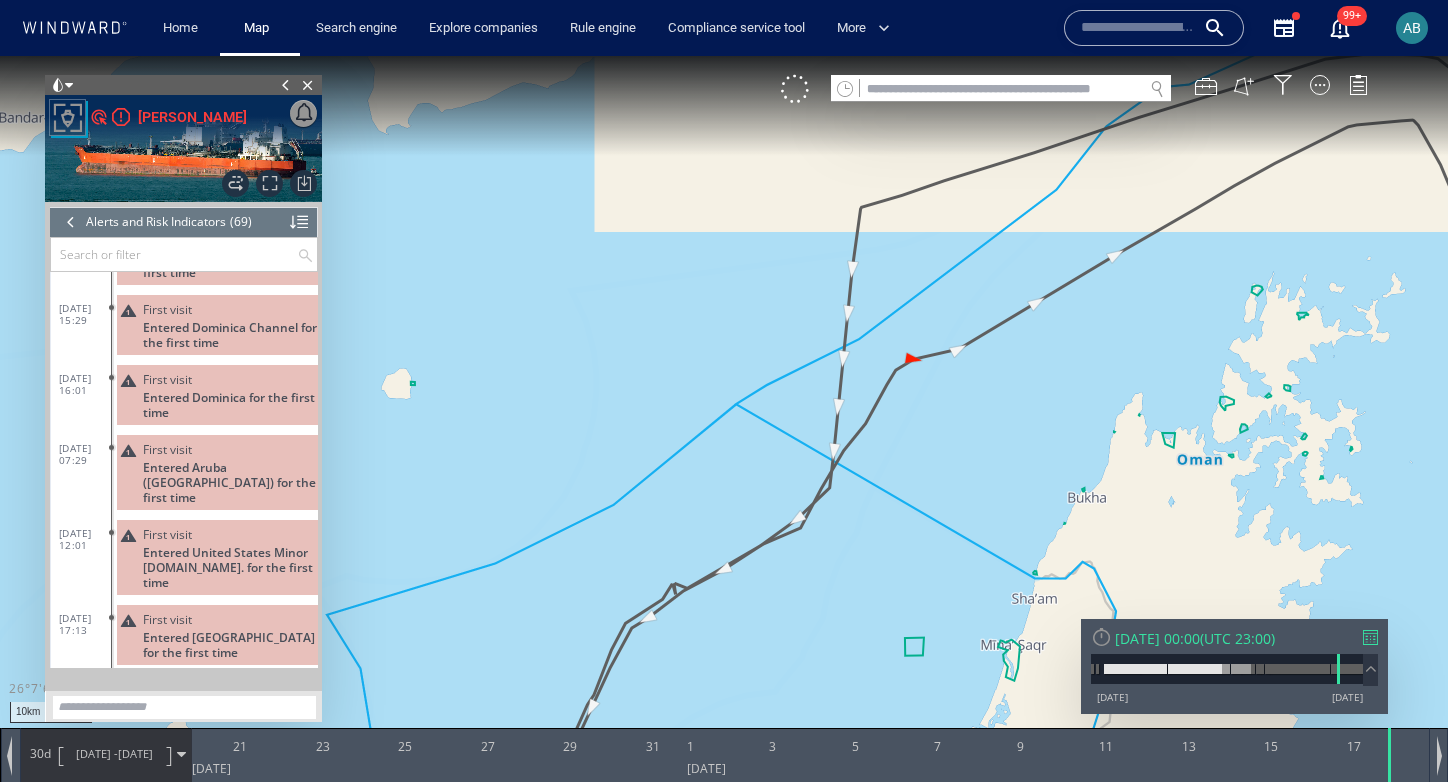drag, startPoint x: 1061, startPoint y: 162, endPoint x: 950, endPoint y: 517, distance: 371.9489 